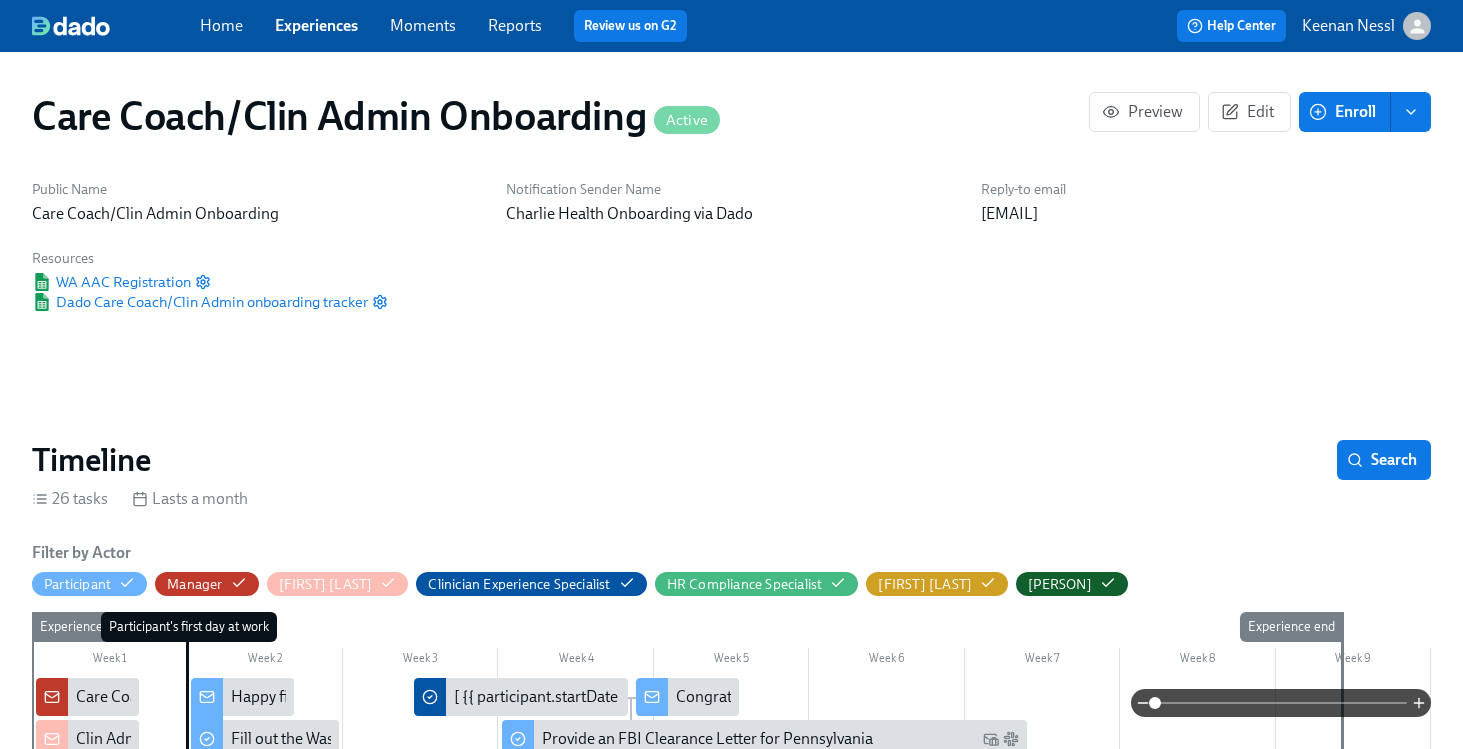 scroll, scrollTop: 1807, scrollLeft: 0, axis: vertical 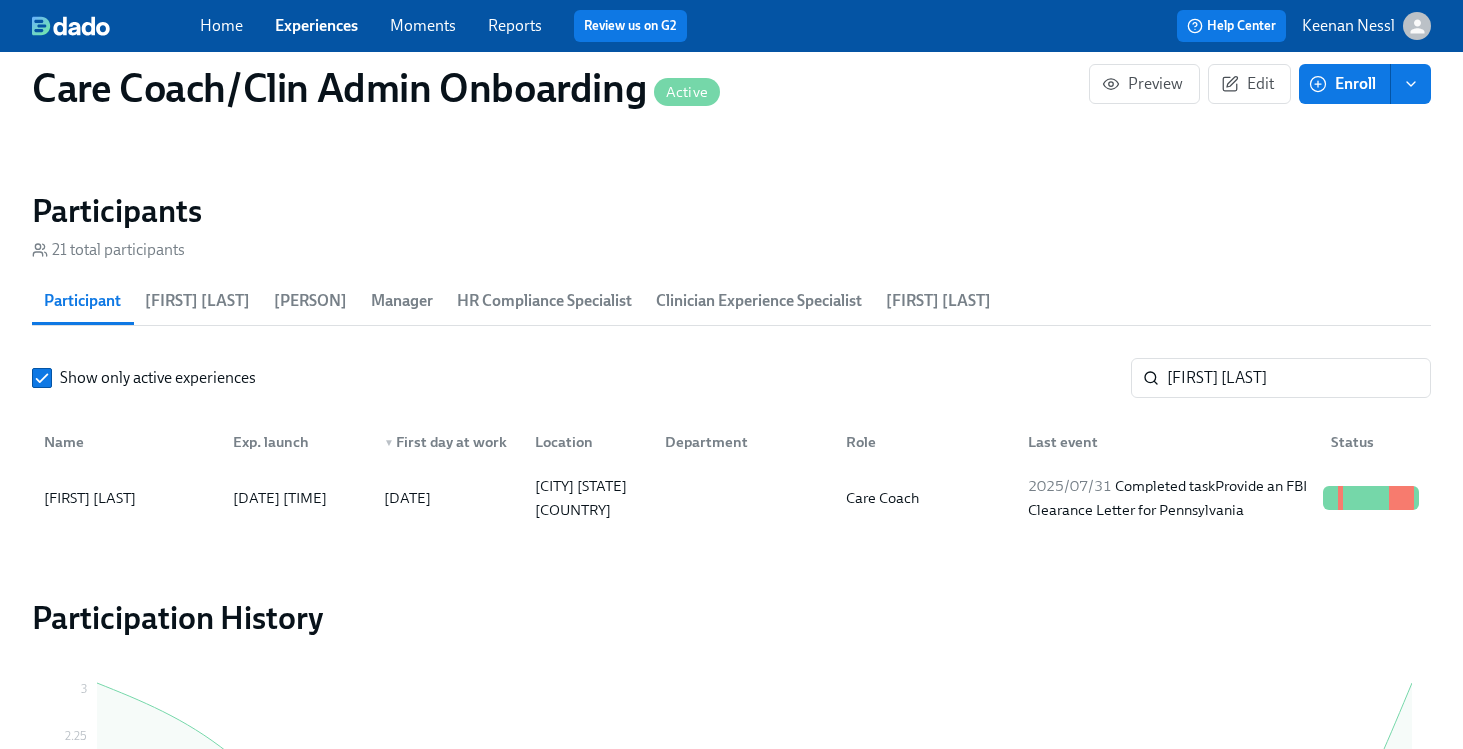 click on "Experiences" at bounding box center [316, 25] 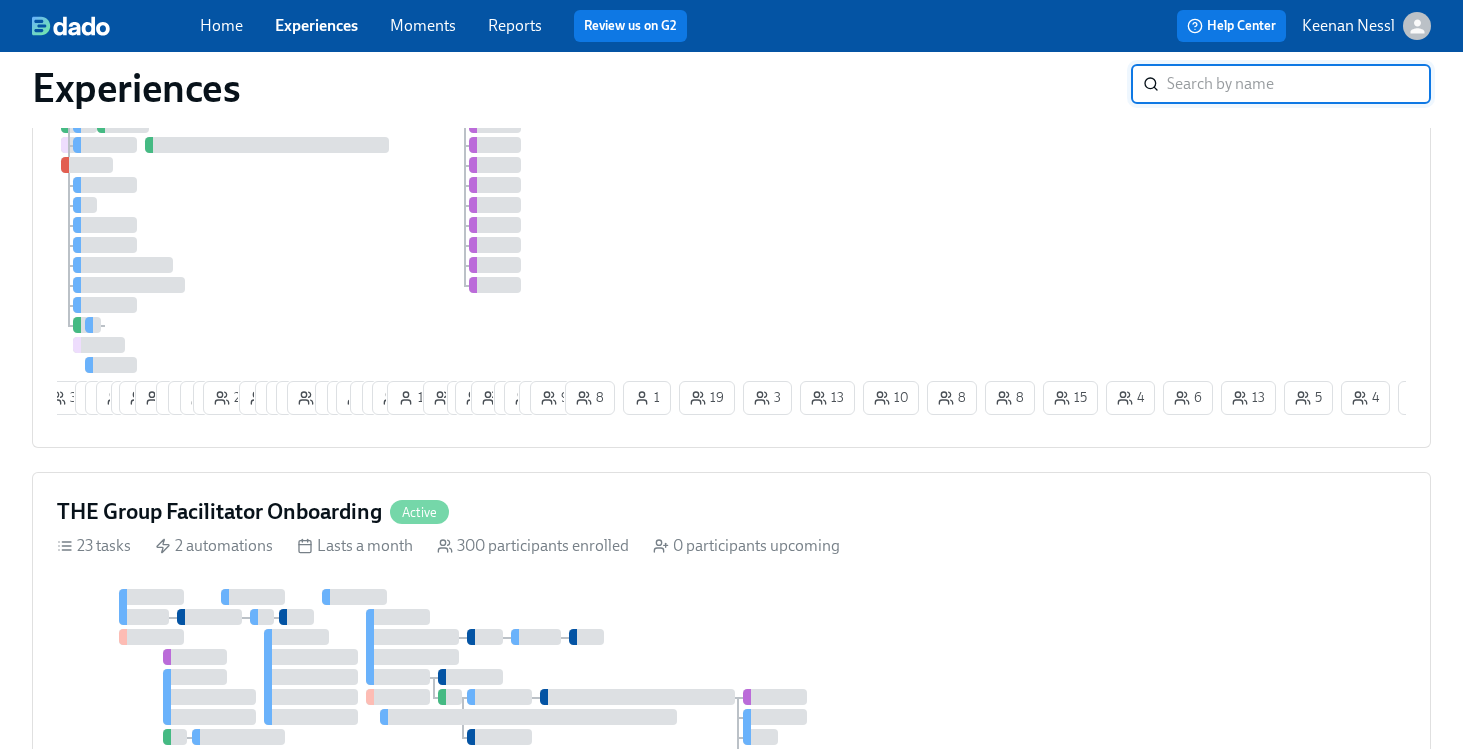 scroll, scrollTop: 852, scrollLeft: 0, axis: vertical 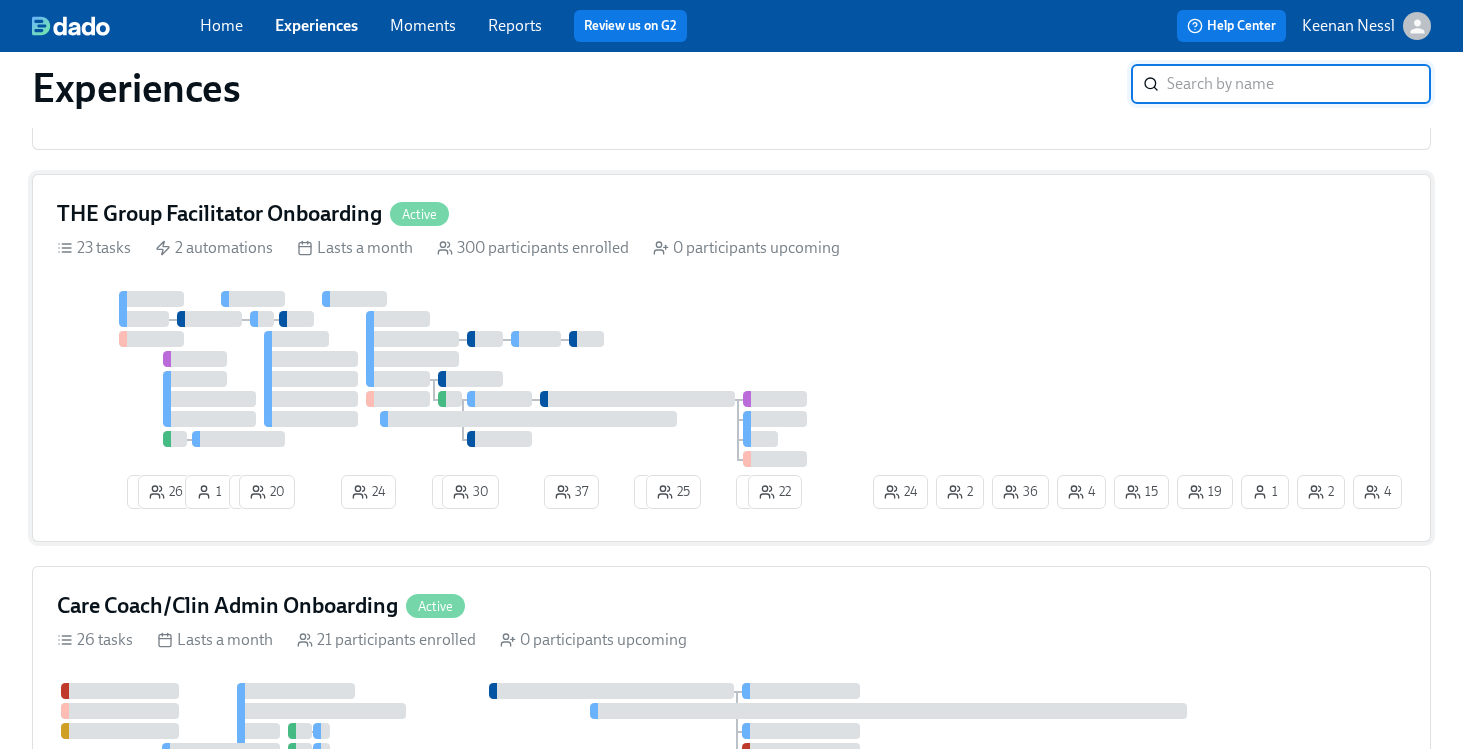 click on "THE Group Facilitator Onboarding Active 23 tasks   2 automations   Lasts   a month   300 participants   enrolled     0 participants   upcoming   1 26 1 1 20 24 1 30 37 3 25 2 22 19 4 4 36 15 2 2 24 1" at bounding box center [731, 358] 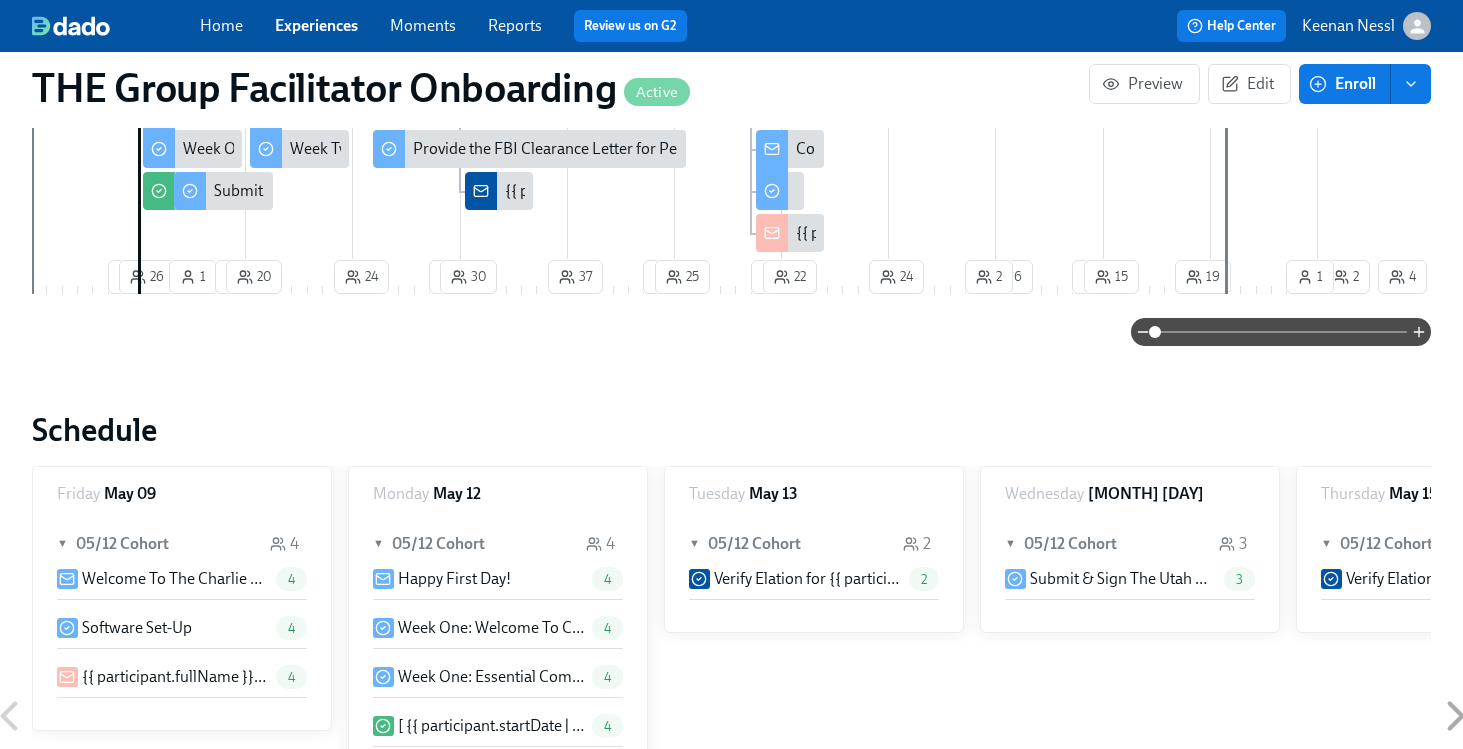 scroll, scrollTop: 0, scrollLeft: 0, axis: both 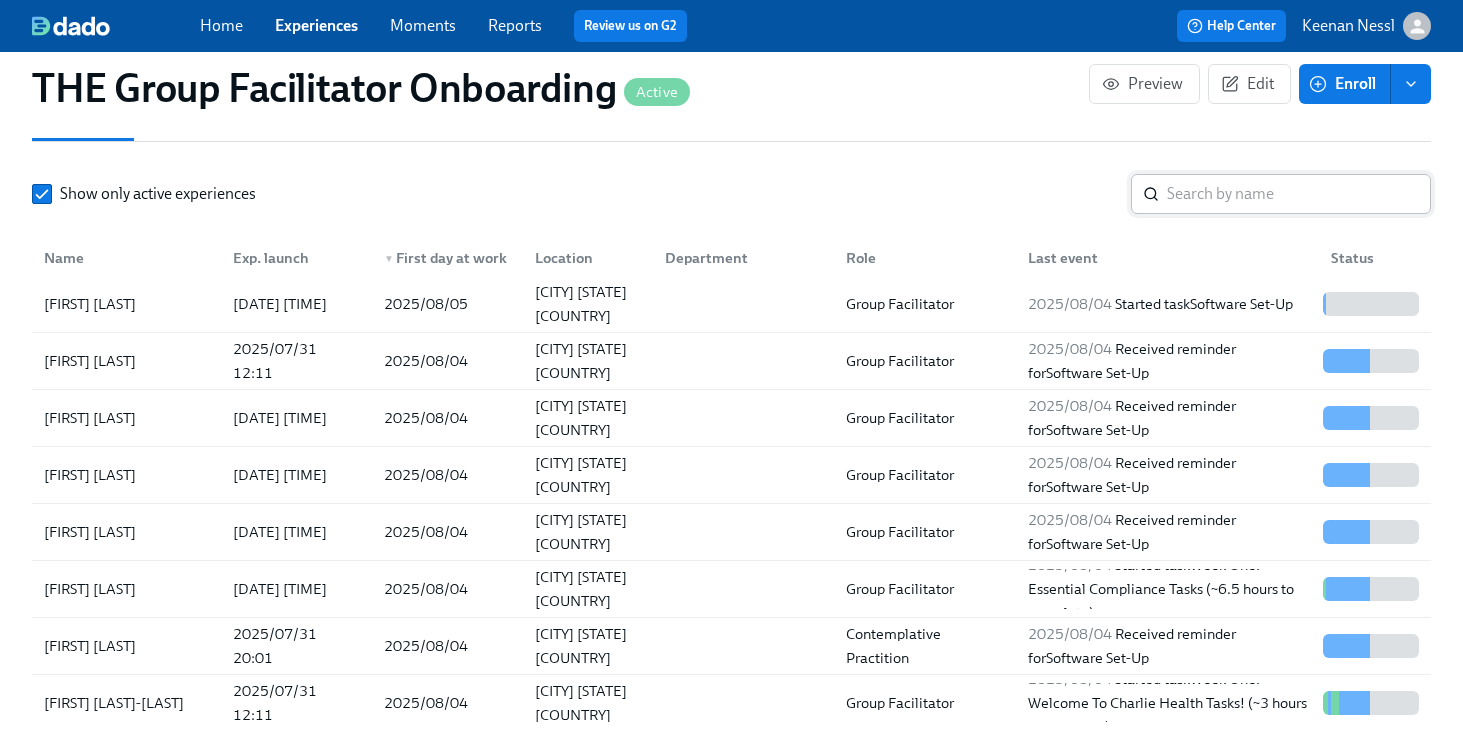 click at bounding box center (1299, 194) 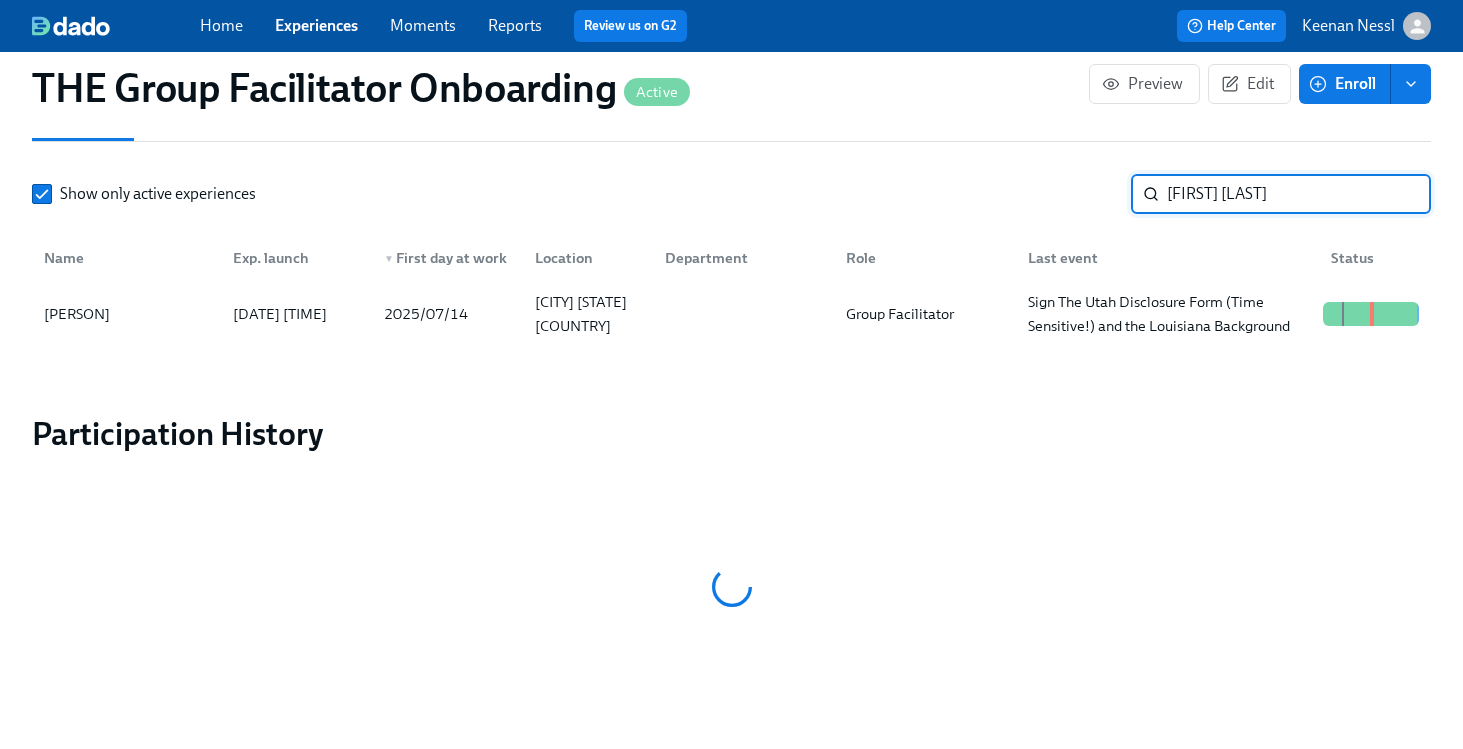 scroll, scrollTop: 0, scrollLeft: 0, axis: both 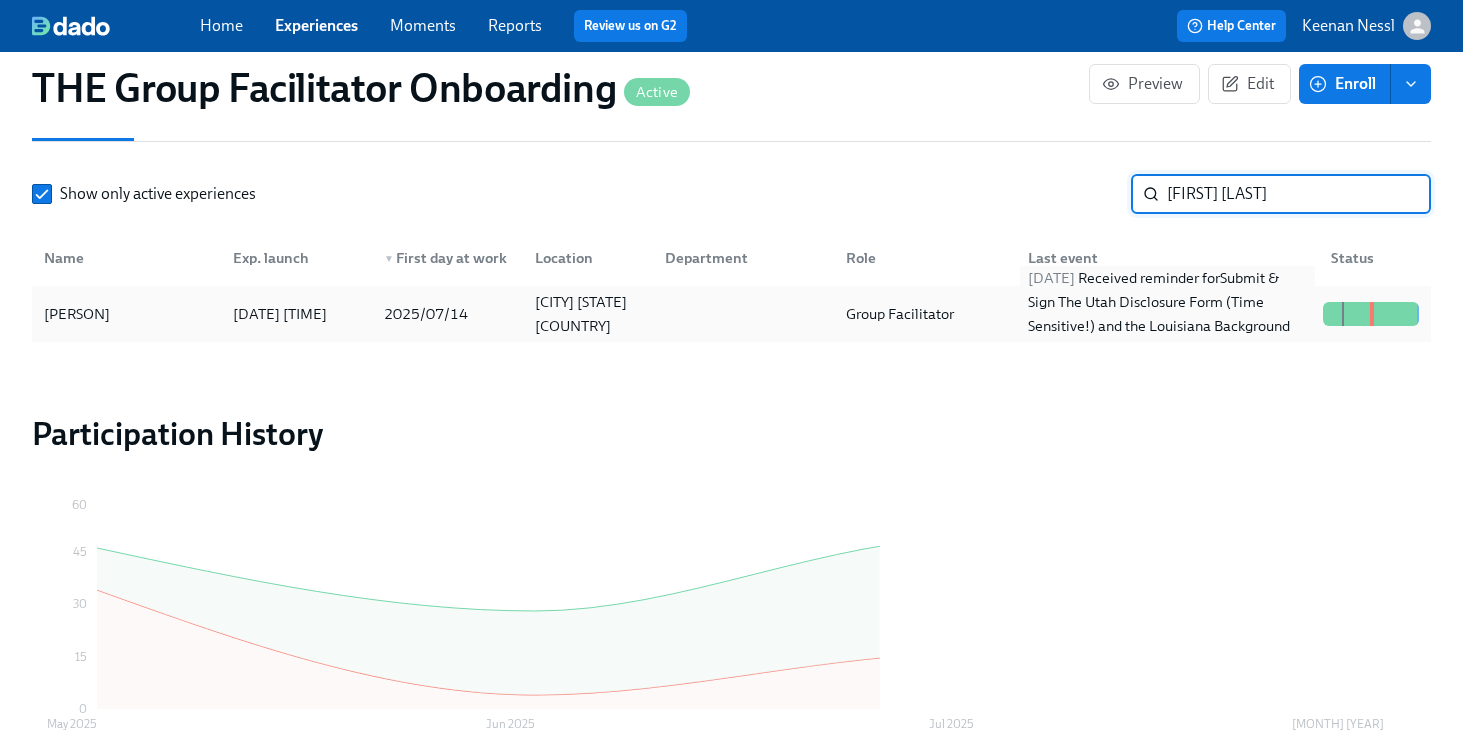 click on "2025/08/03   Received reminder for  Submit & Sign The Utah Disclosure Form (Time Sensitive!) and the Louisiana Background Check" at bounding box center [1167, 314] 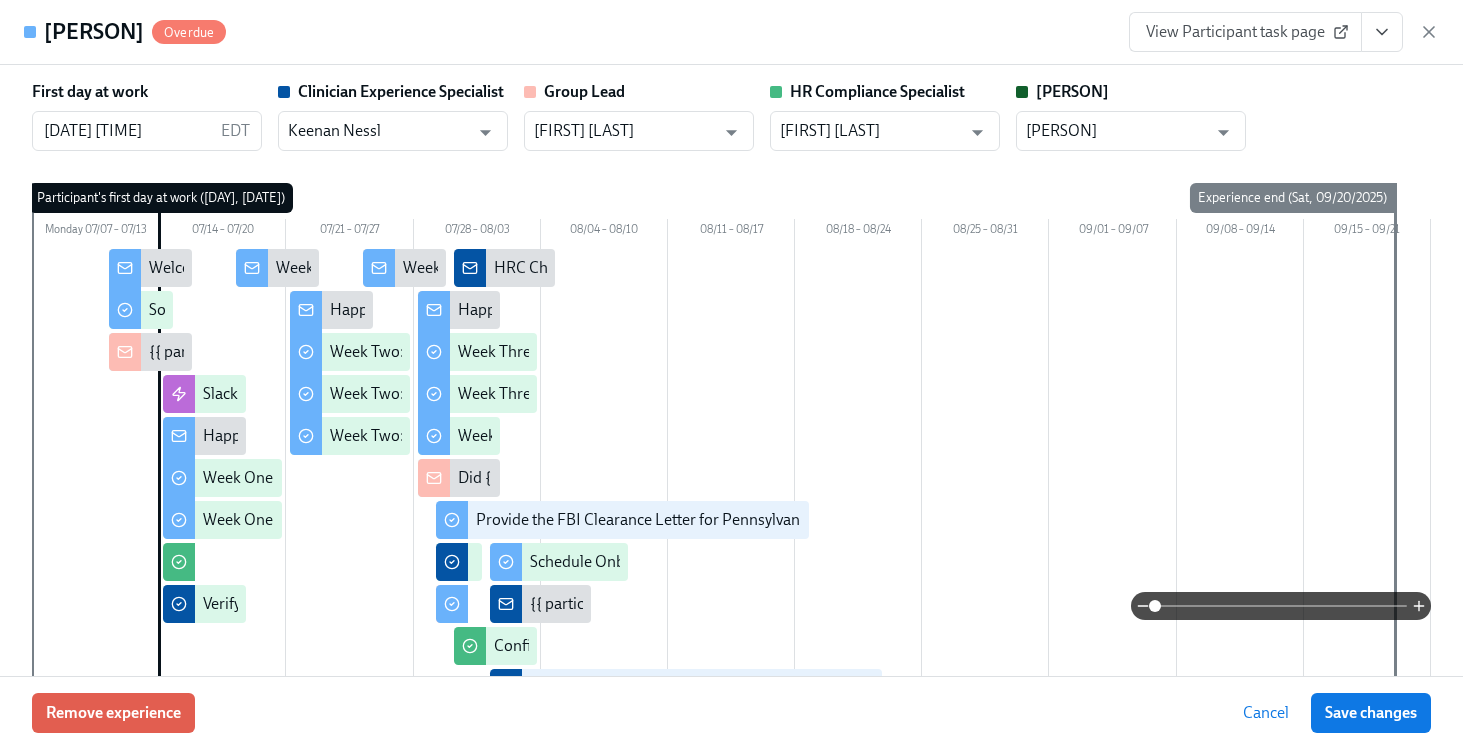 click on "View Participant task page" at bounding box center (1245, 32) 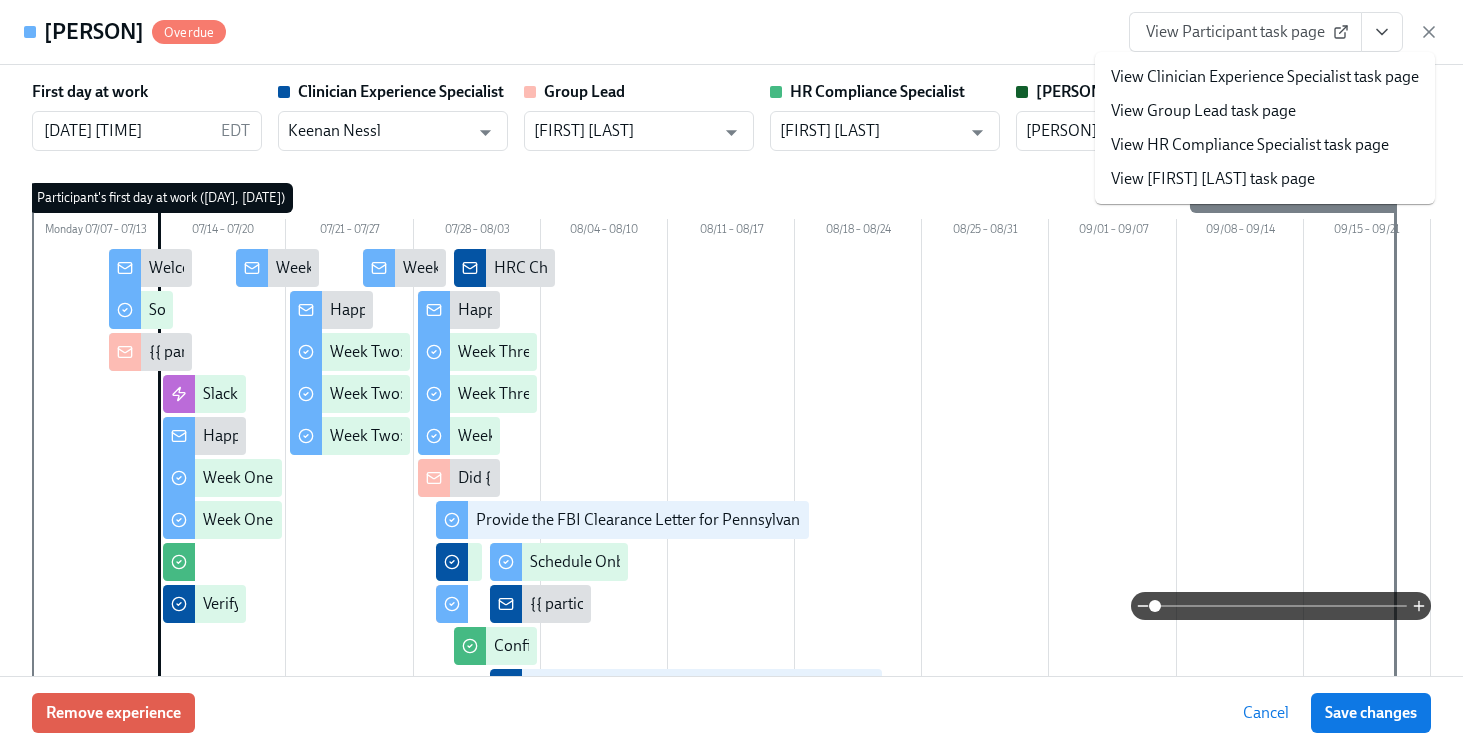 click on "View Clinician Experience Specialist task page" at bounding box center (1265, 77) 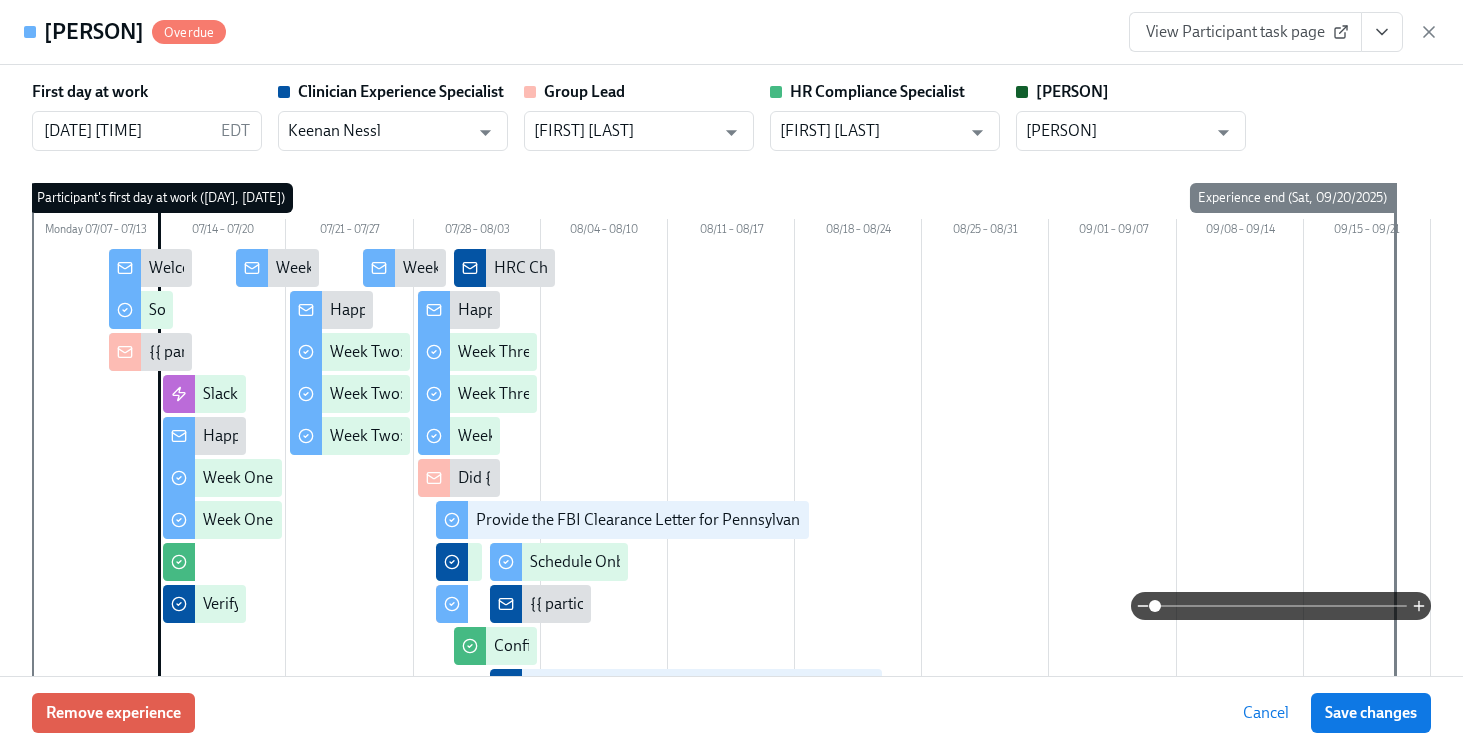 click on "Kiley Figueroa Overdue View Participant task page" at bounding box center [731, 32] 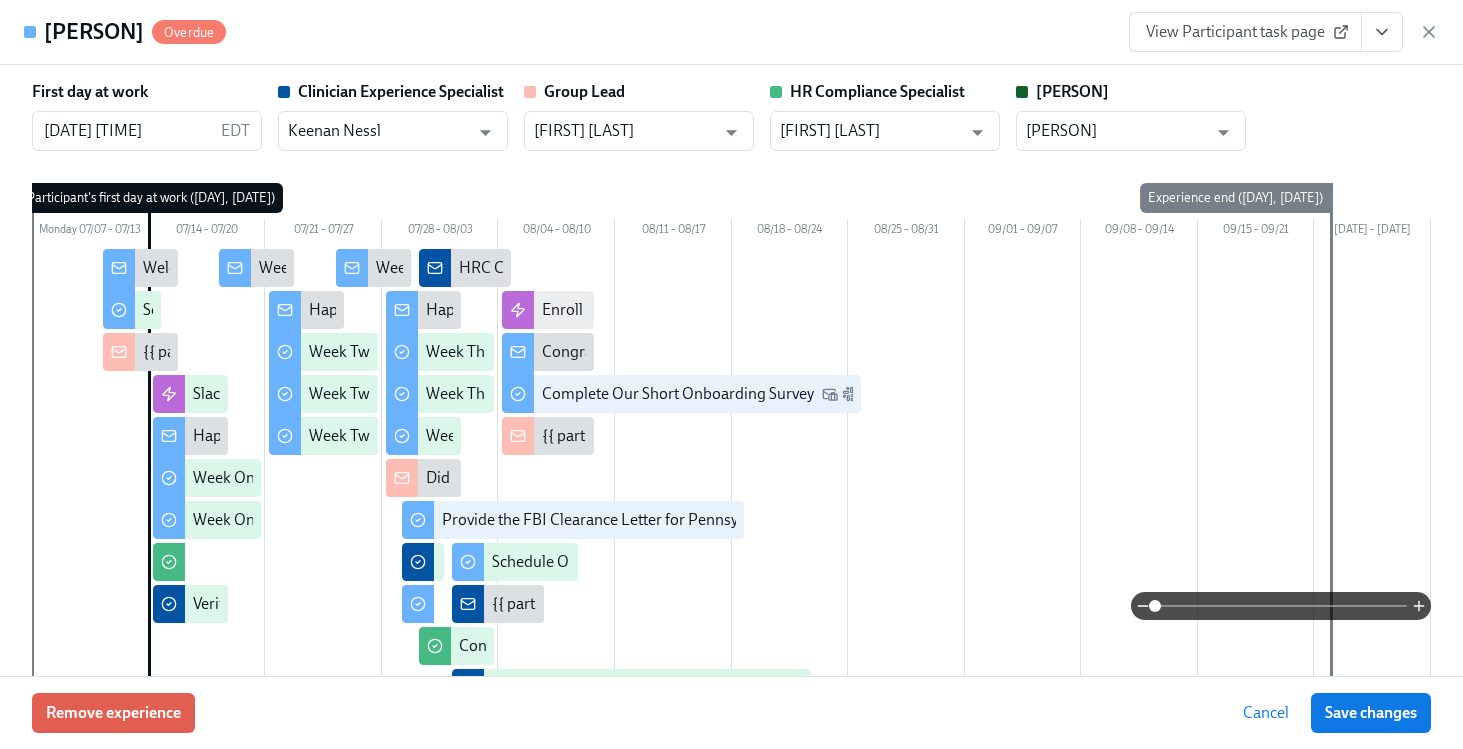 scroll, scrollTop: 0, scrollLeft: 28605, axis: horizontal 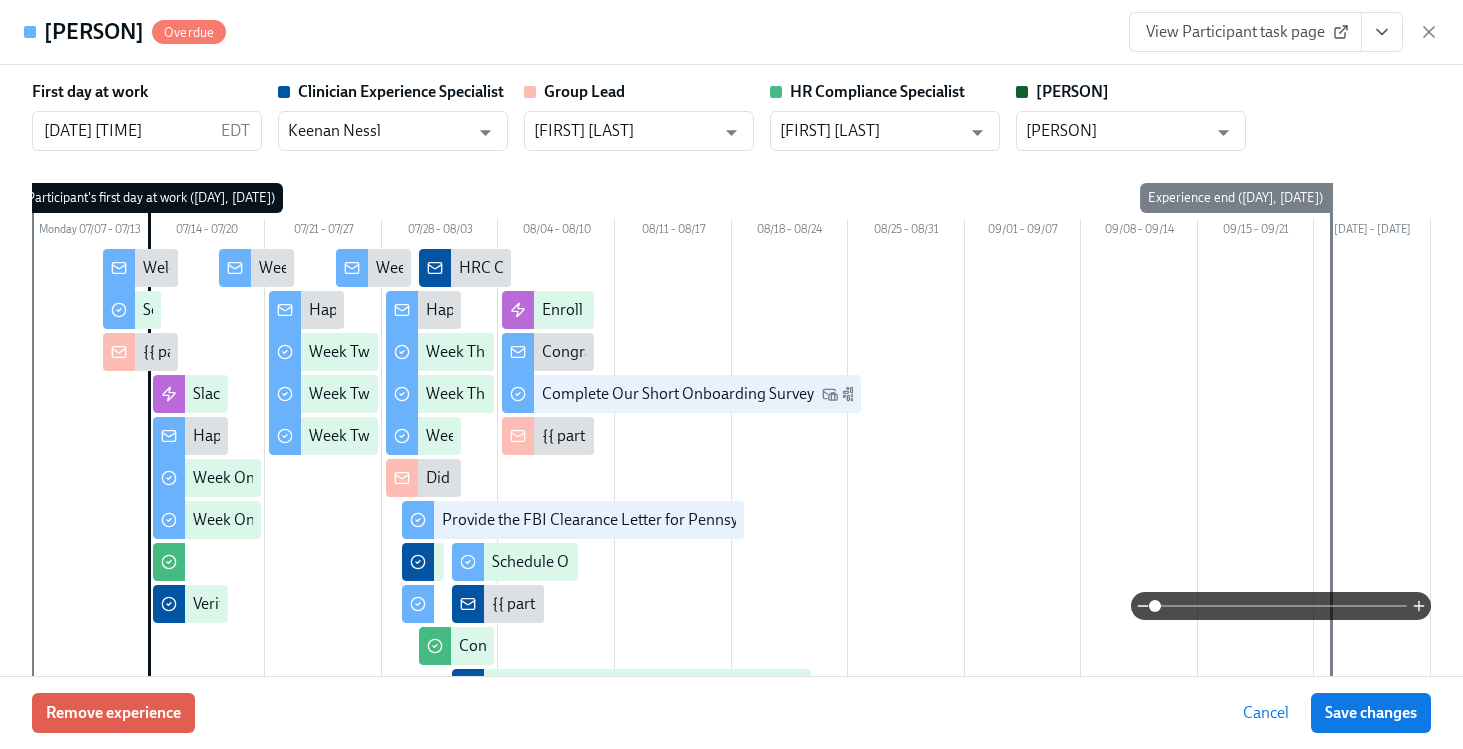 click on "View Participant task page" at bounding box center (1284, 32) 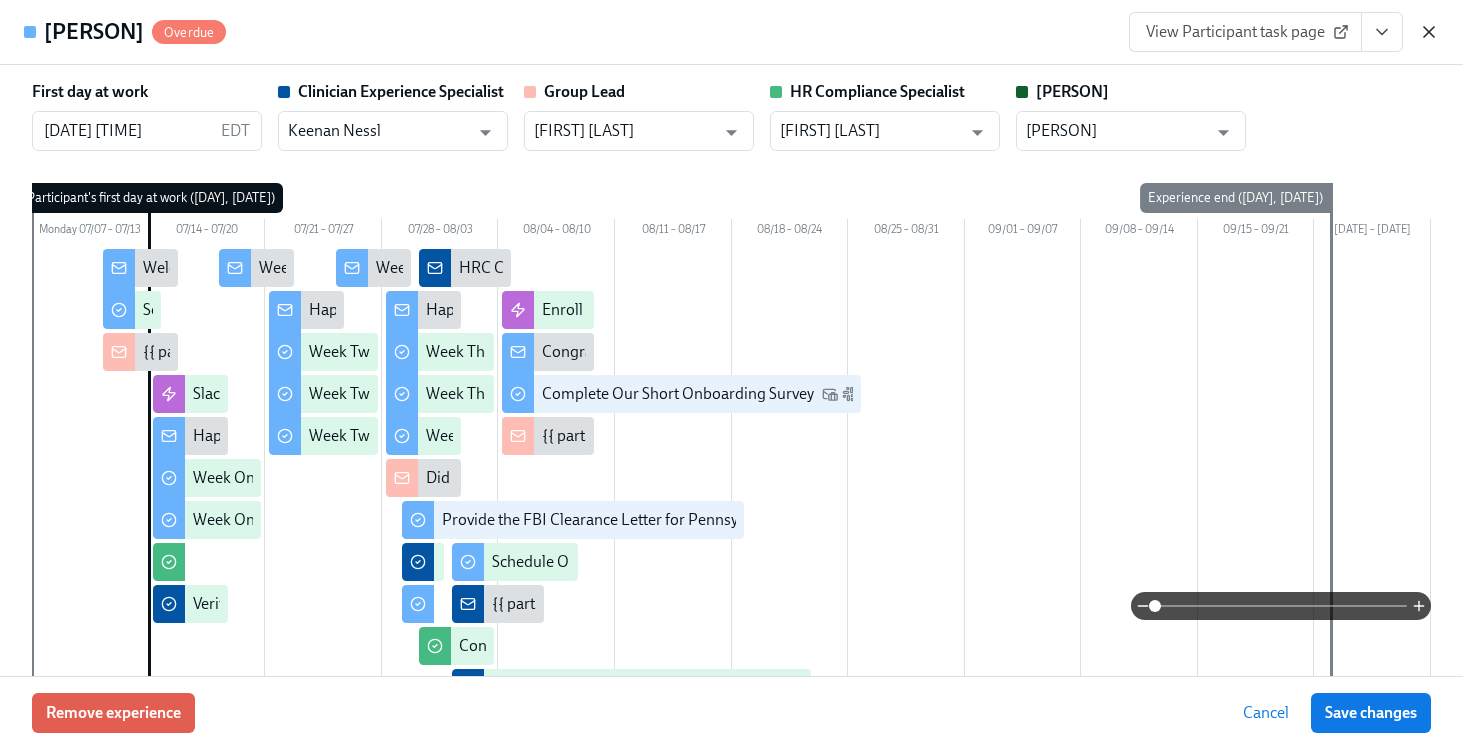 click 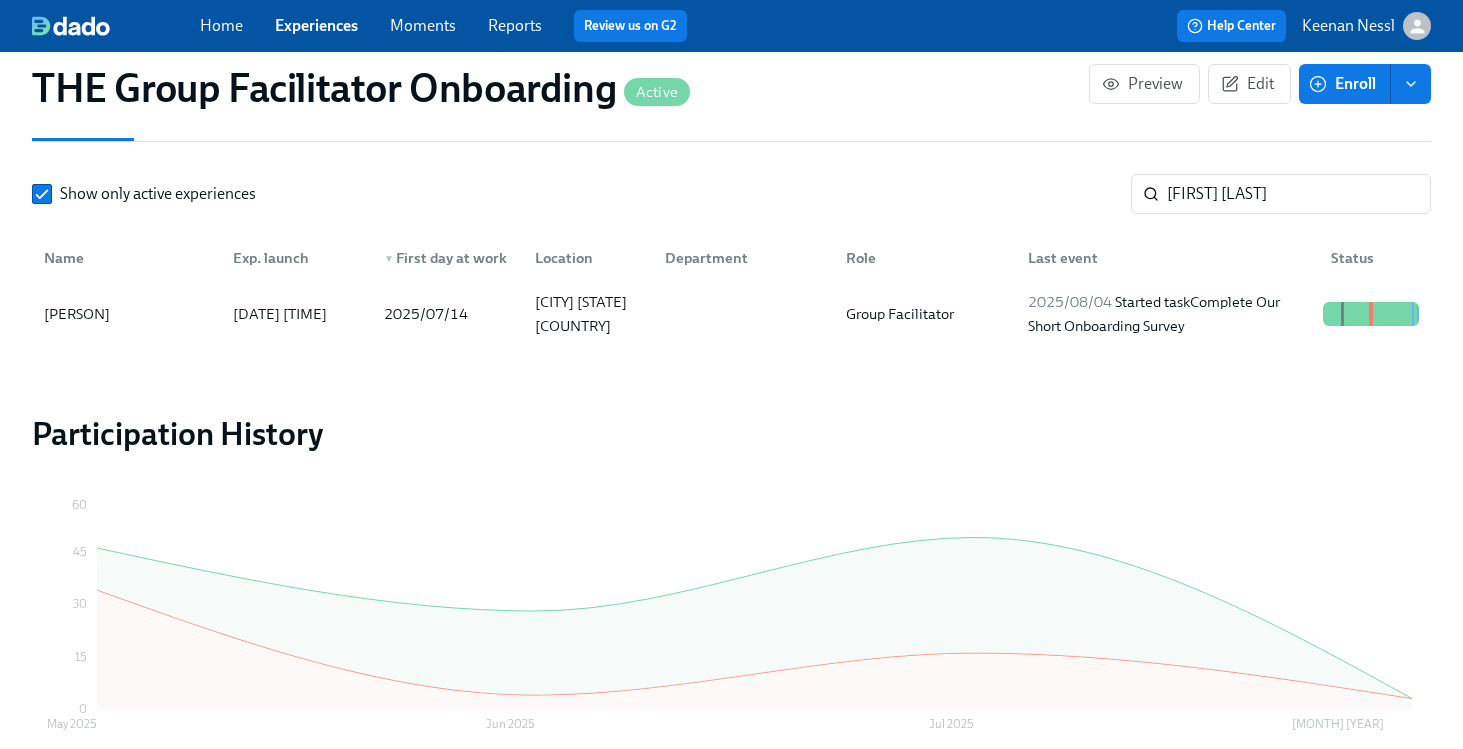 scroll, scrollTop: 1882, scrollLeft: 0, axis: vertical 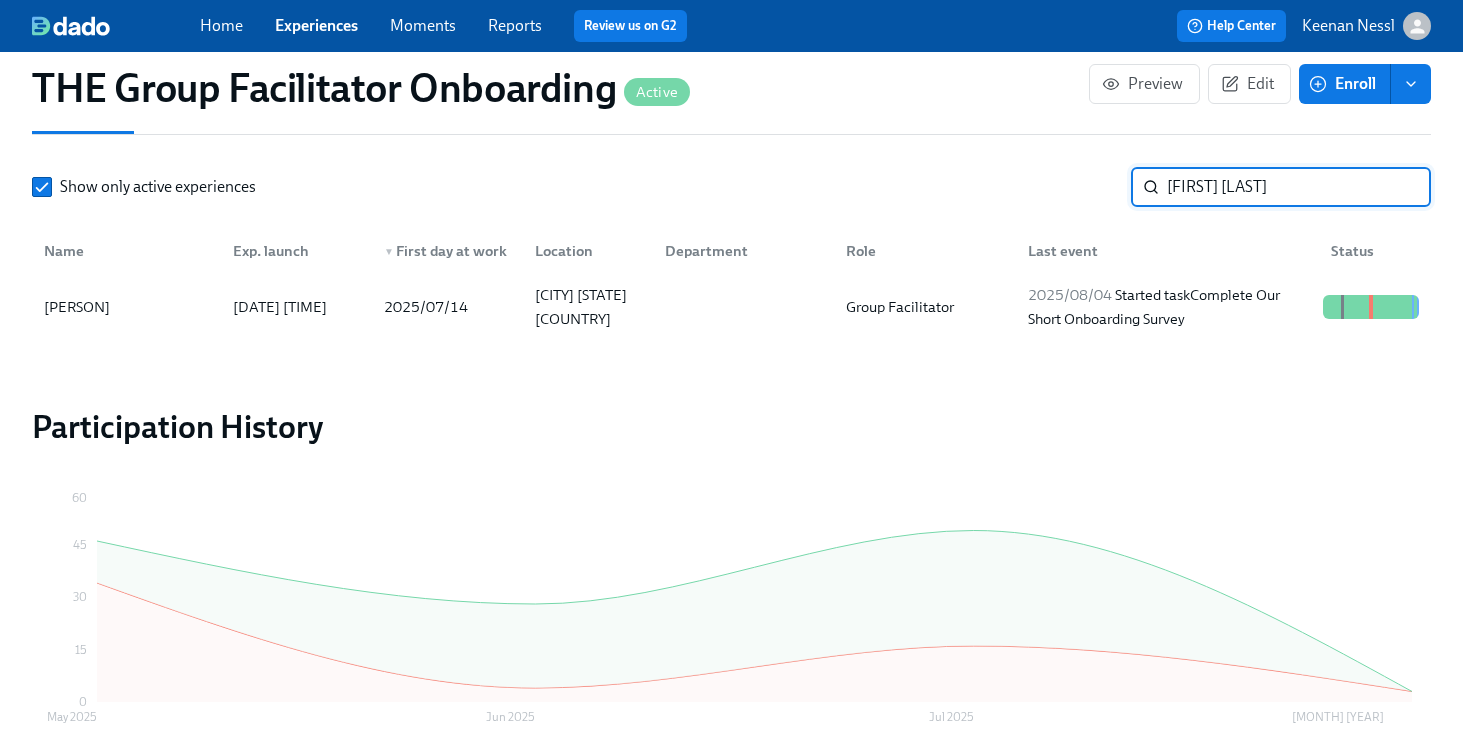click on "kiley f" at bounding box center (1299, 187) 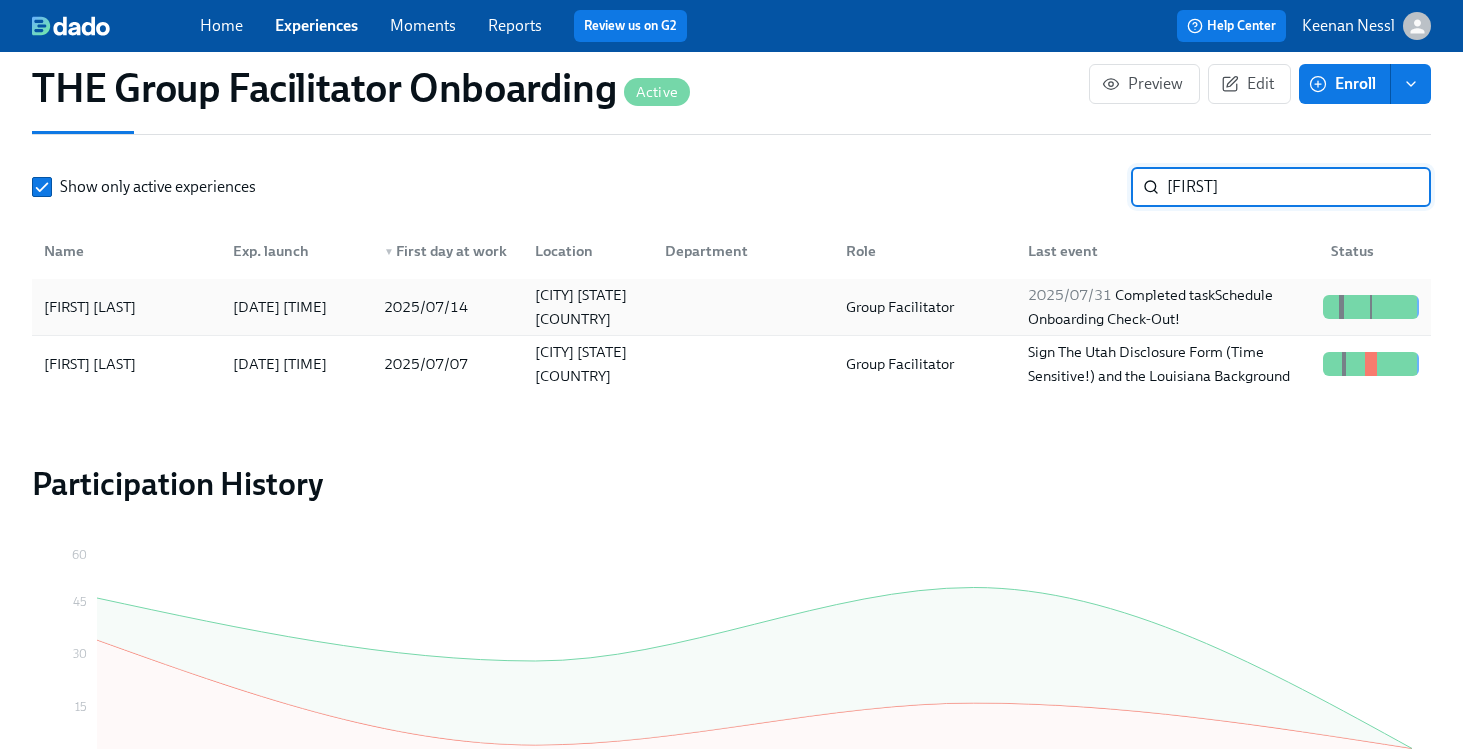 type on "[FIRST]" 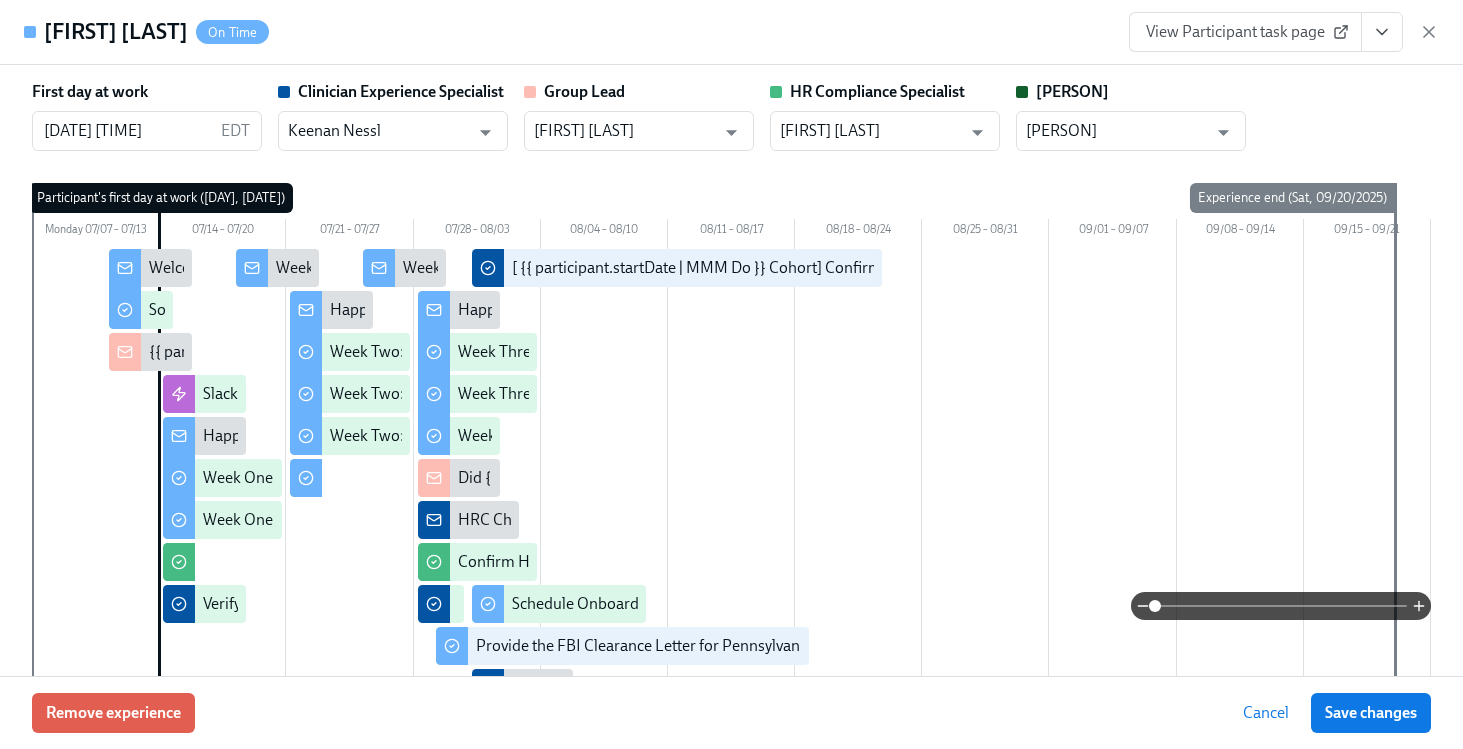 click on "View Participant task page" at bounding box center (1245, 32) 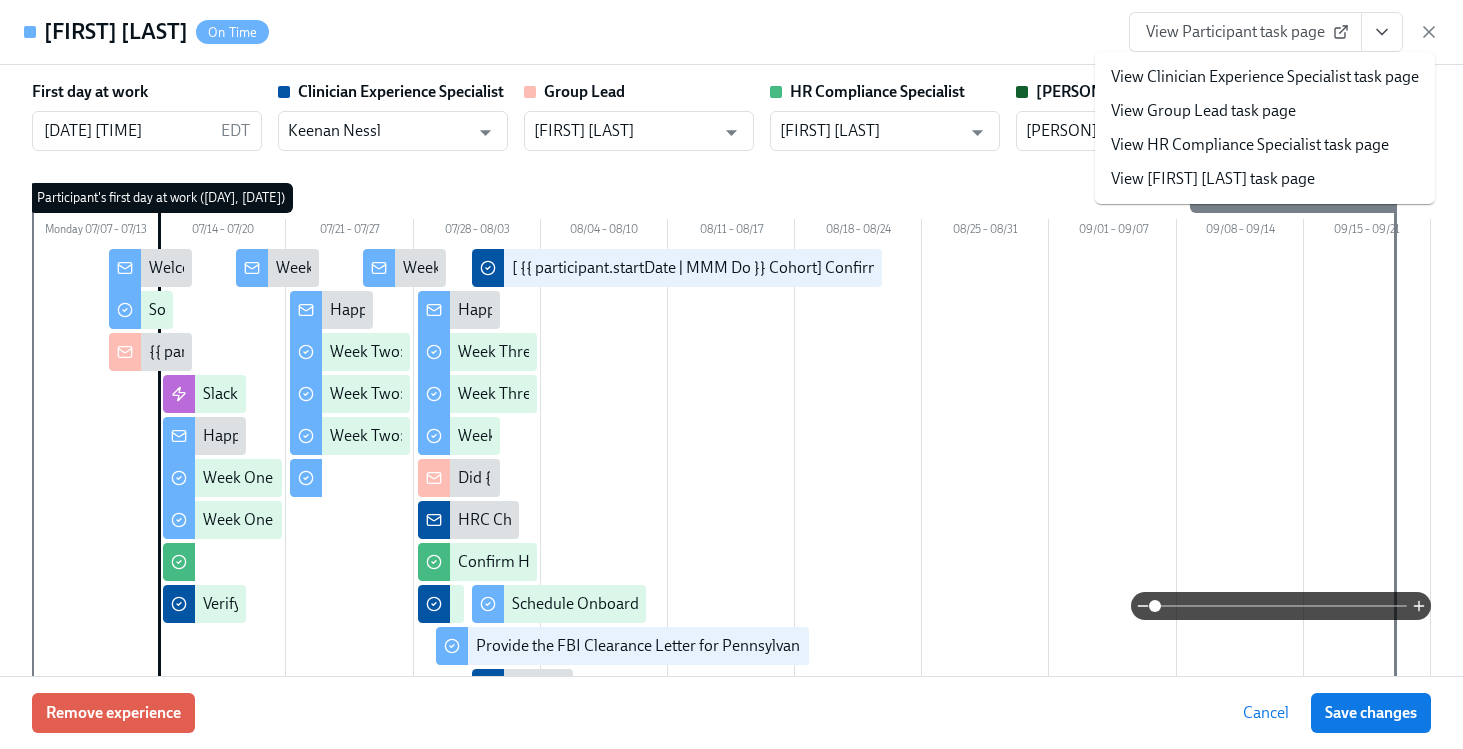 click on "View Clinician Experience Specialist task page" at bounding box center [1265, 77] 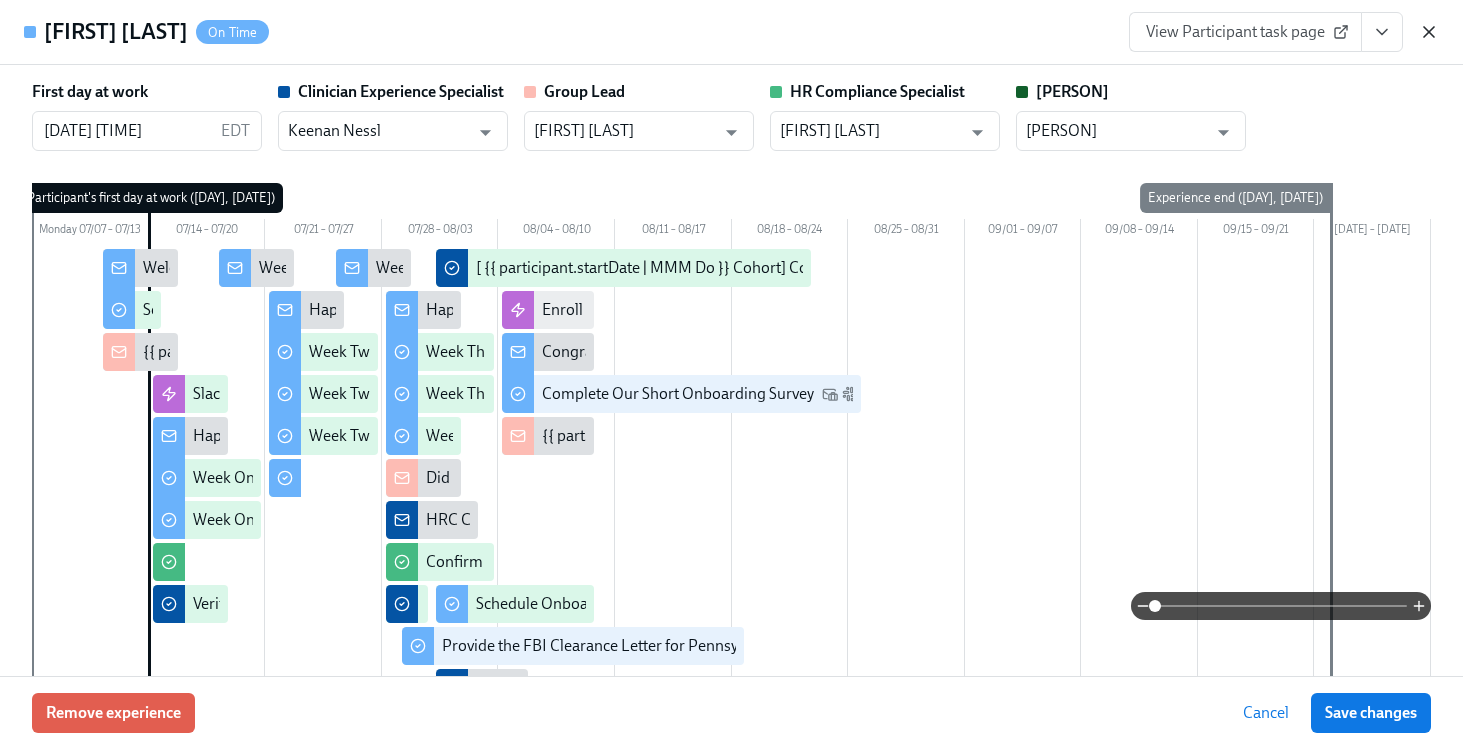 click 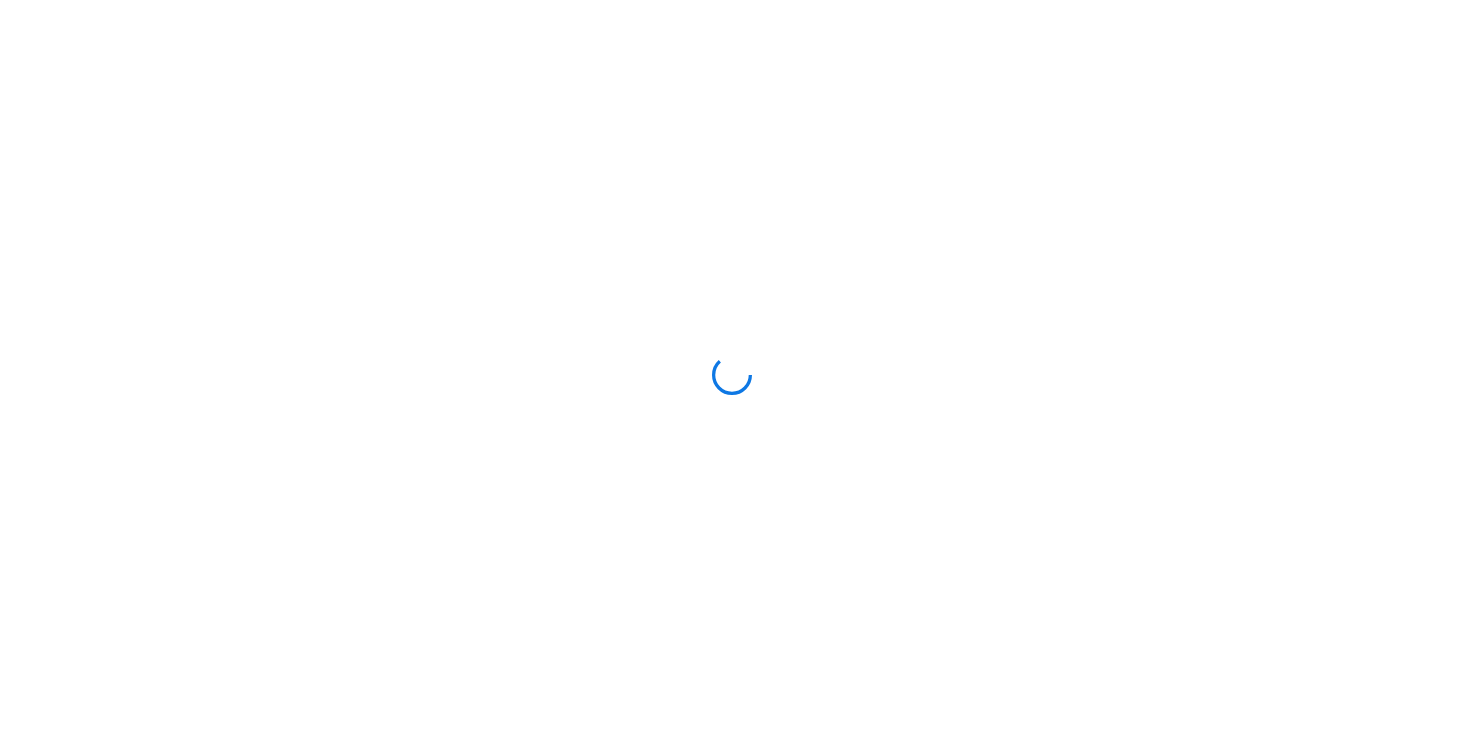 scroll, scrollTop: 0, scrollLeft: 0, axis: both 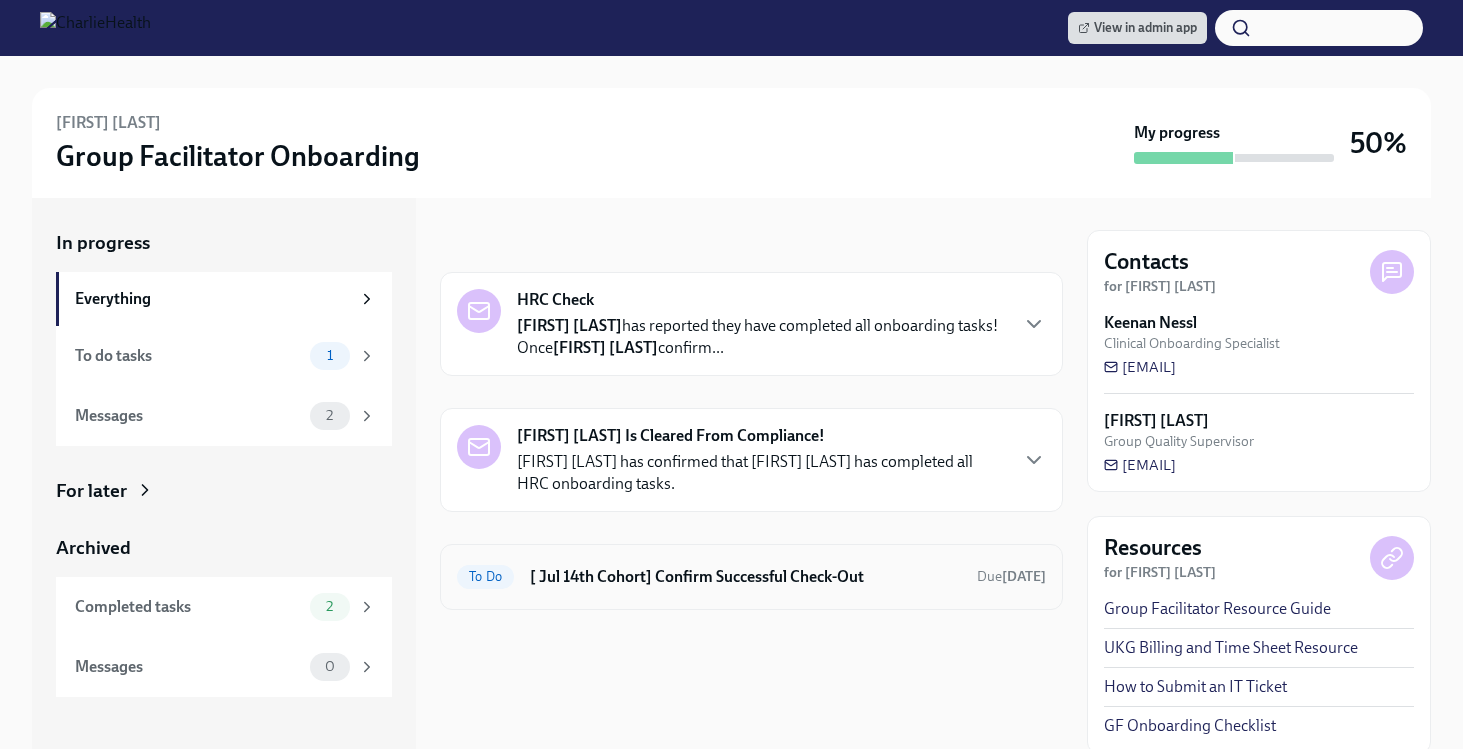 click on "To Do [ Jul 14th Cohort] Confirm Successful Check-Out  Due  Aug 23rd" at bounding box center (751, 577) 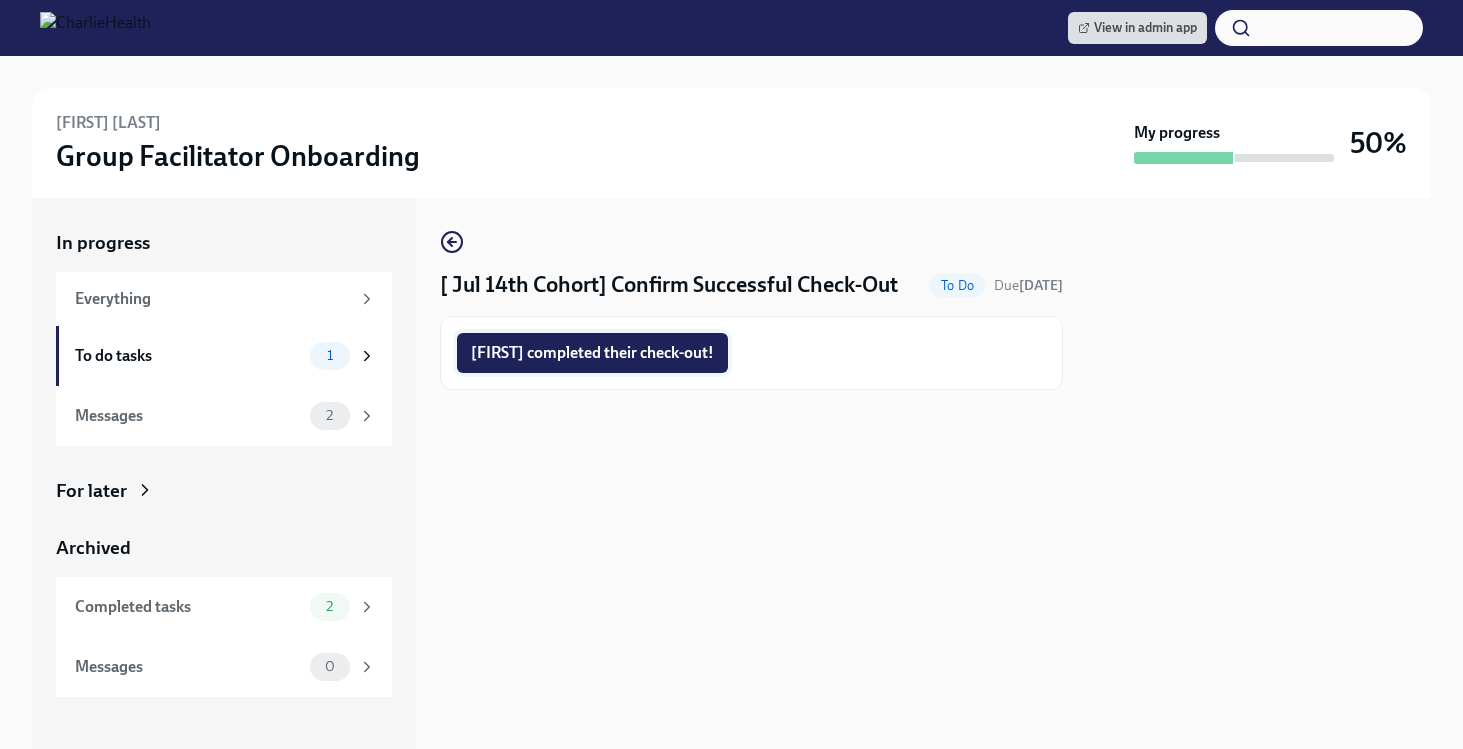 click on "Kiley completed their check-out!" at bounding box center (592, 353) 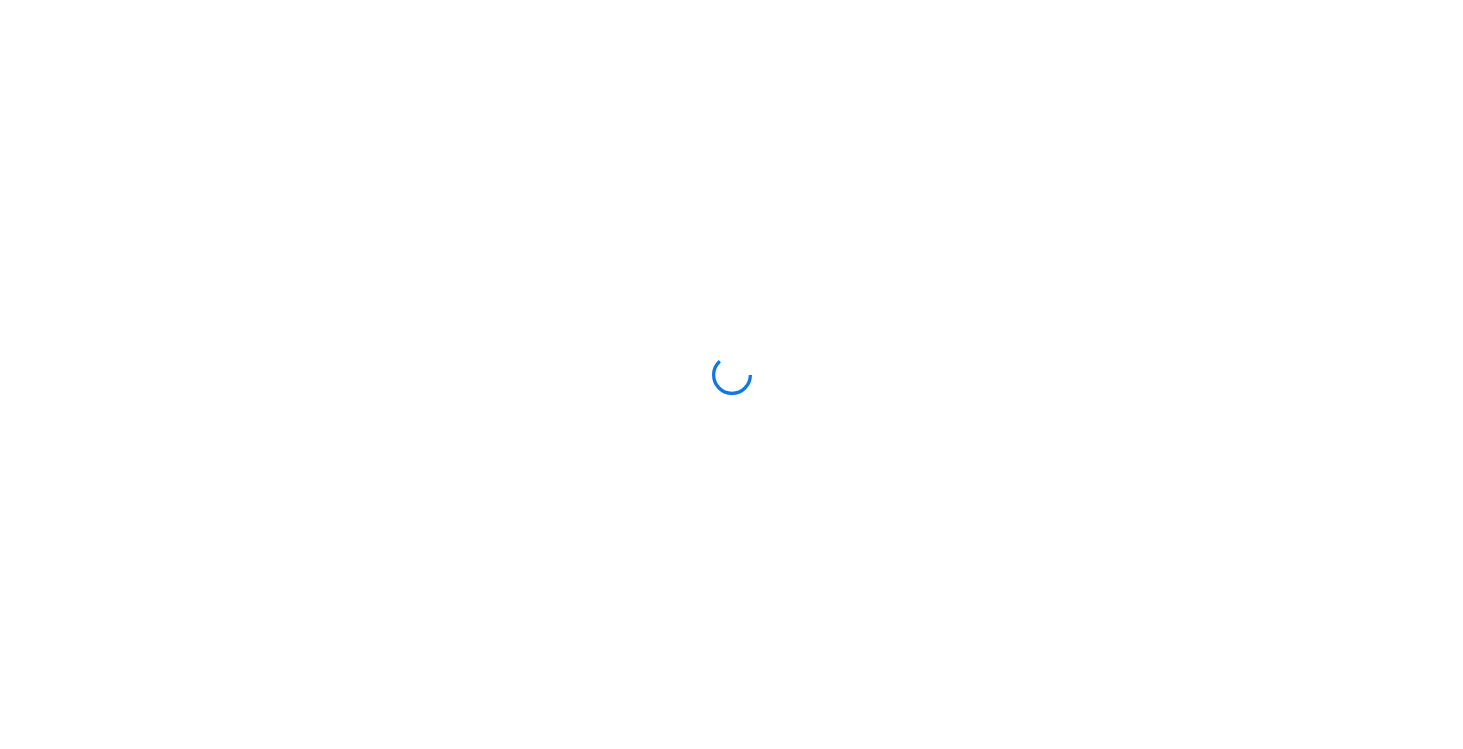 scroll, scrollTop: 0, scrollLeft: 0, axis: both 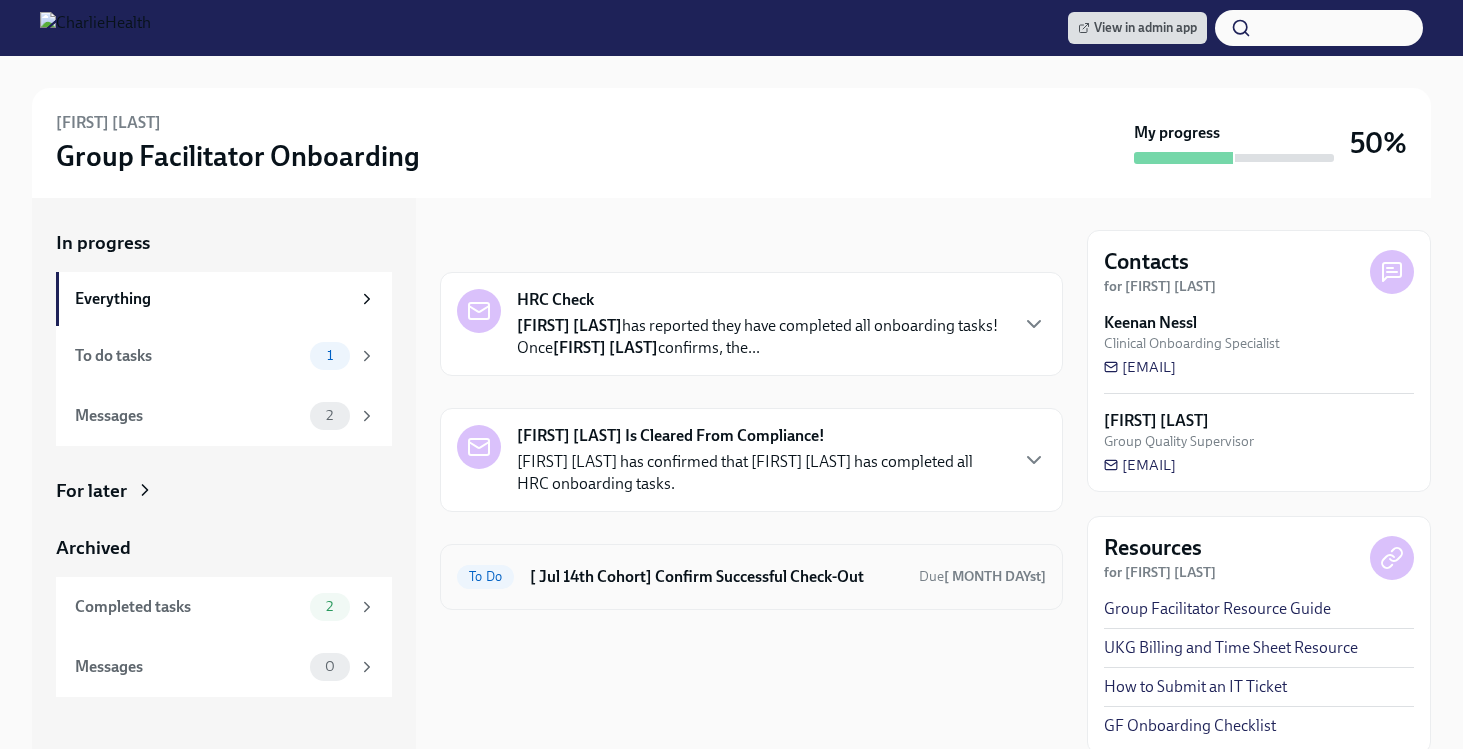 click on "[ Jul 14th Cohort] Confirm Successful Check-Out" at bounding box center (716, 577) 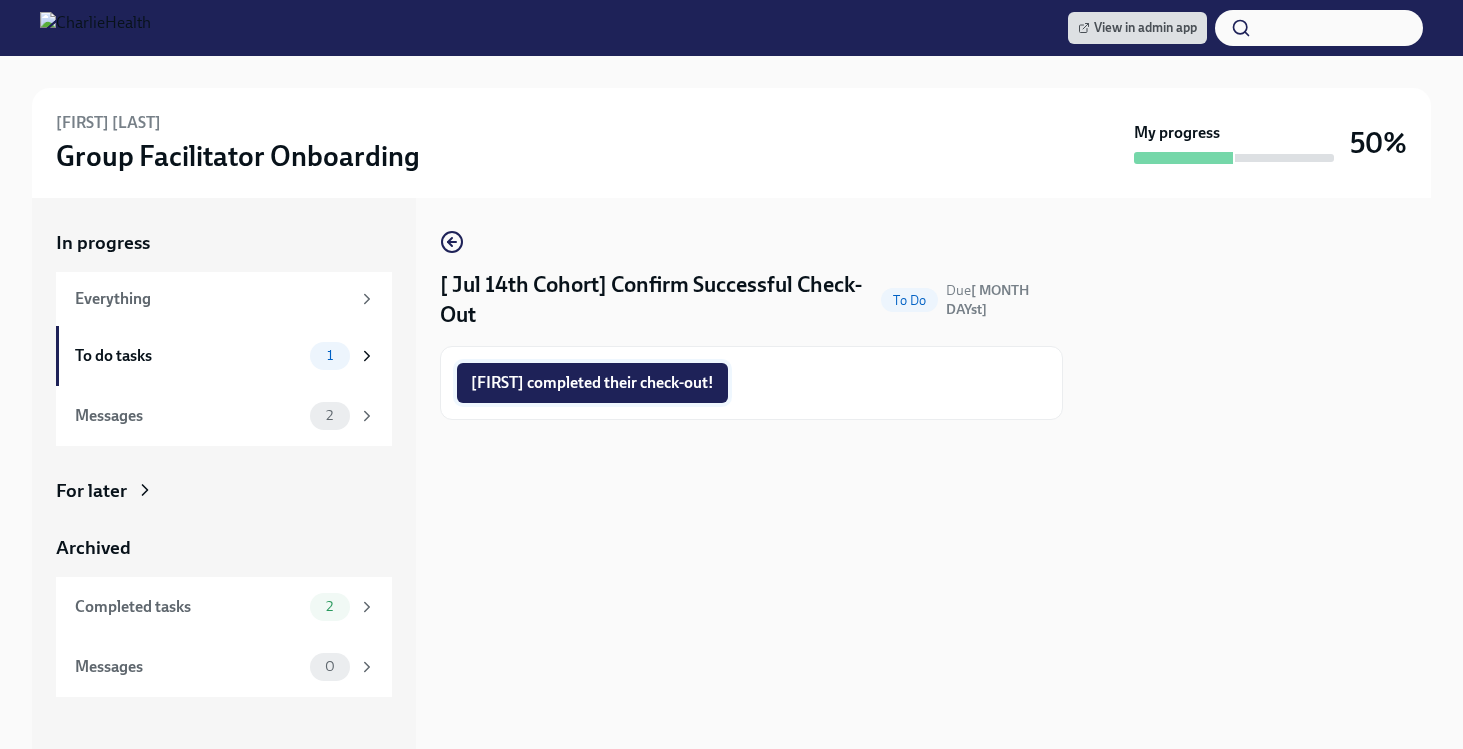 click on "Chelsea completed their check-out!" at bounding box center (592, 383) 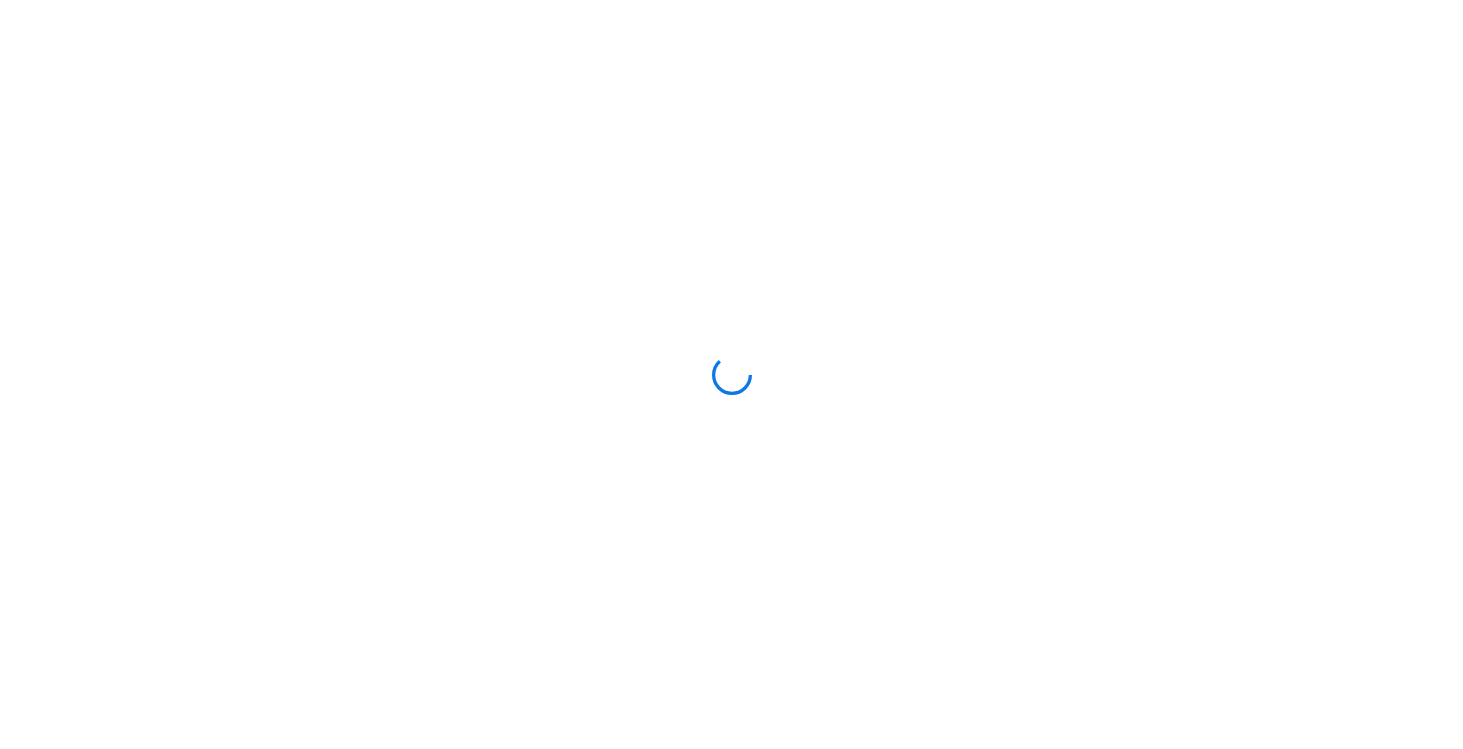 scroll, scrollTop: 0, scrollLeft: 0, axis: both 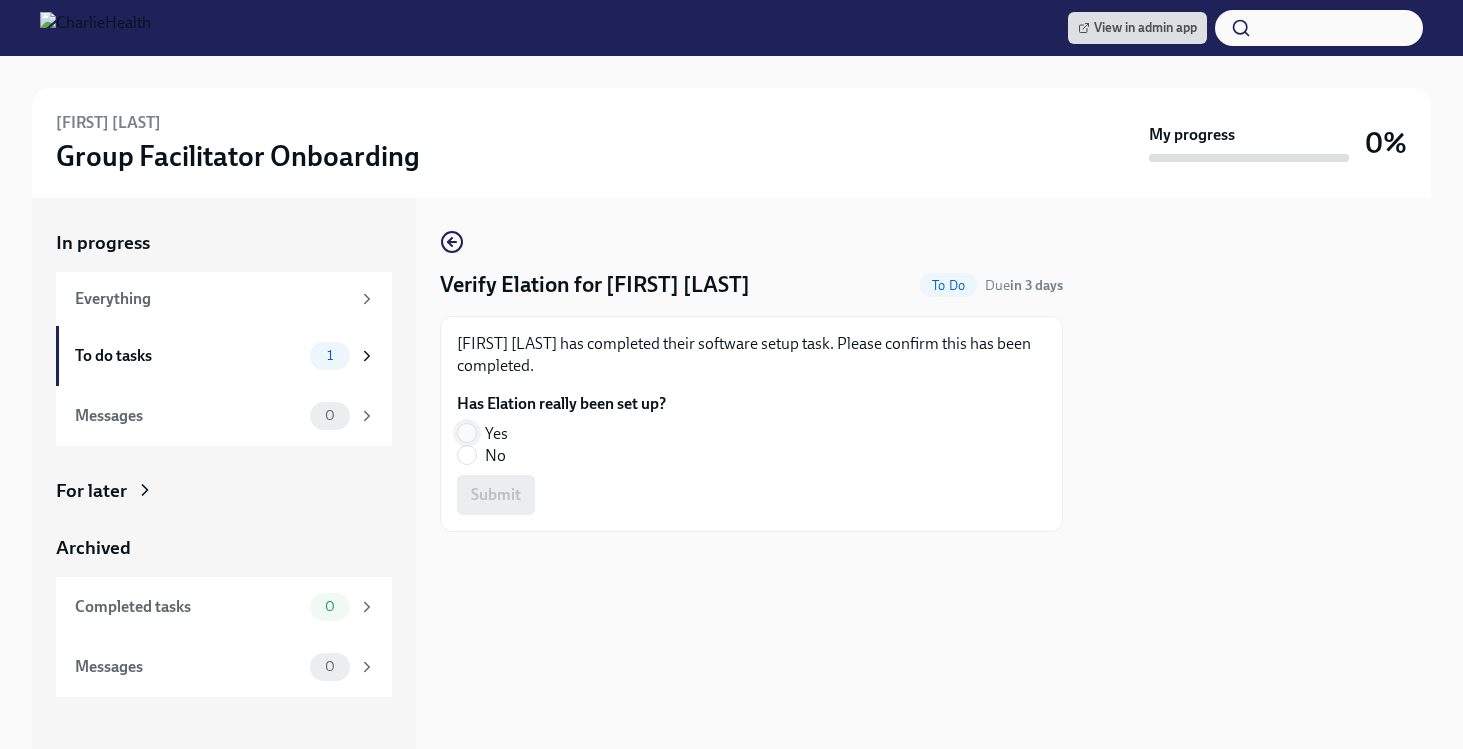 click on "Yes" at bounding box center (467, 433) 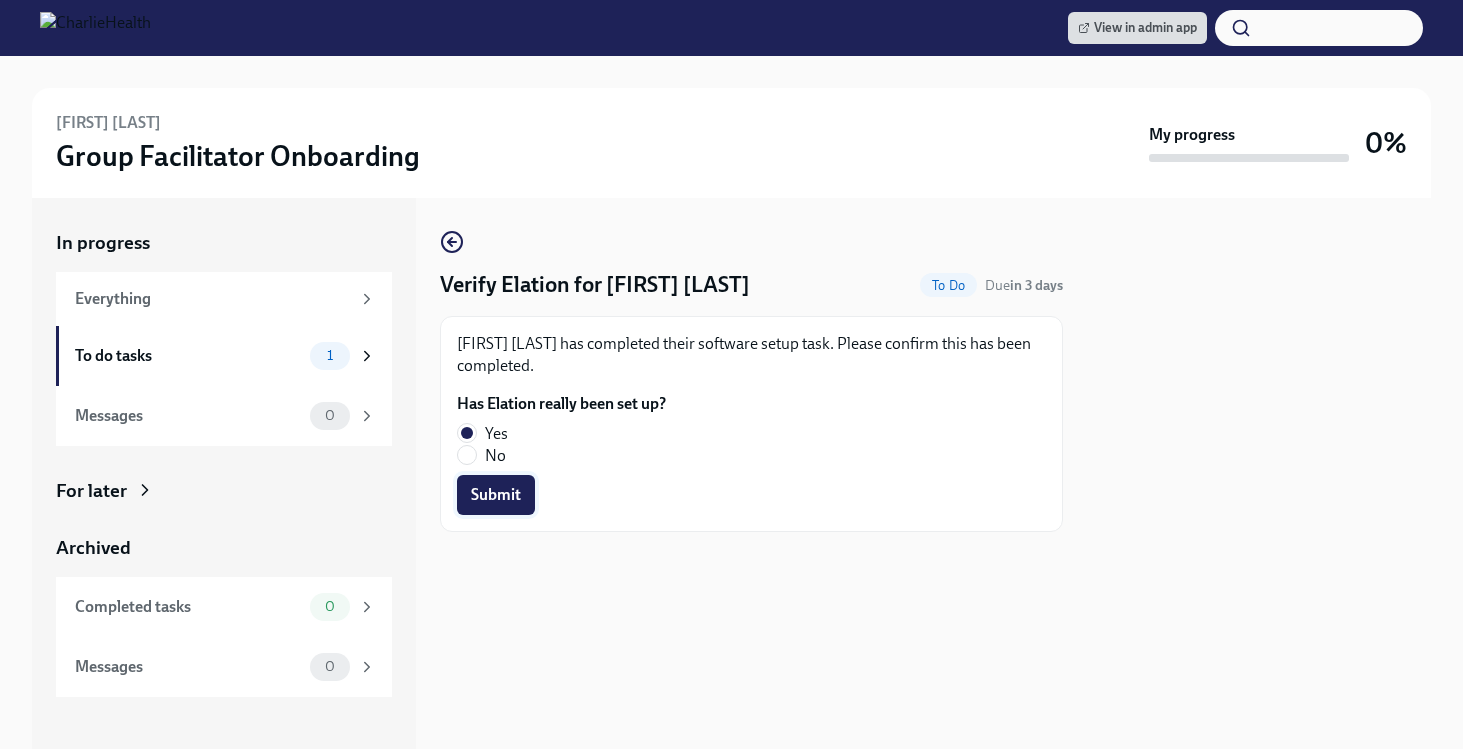 click on "Submit" at bounding box center [496, 495] 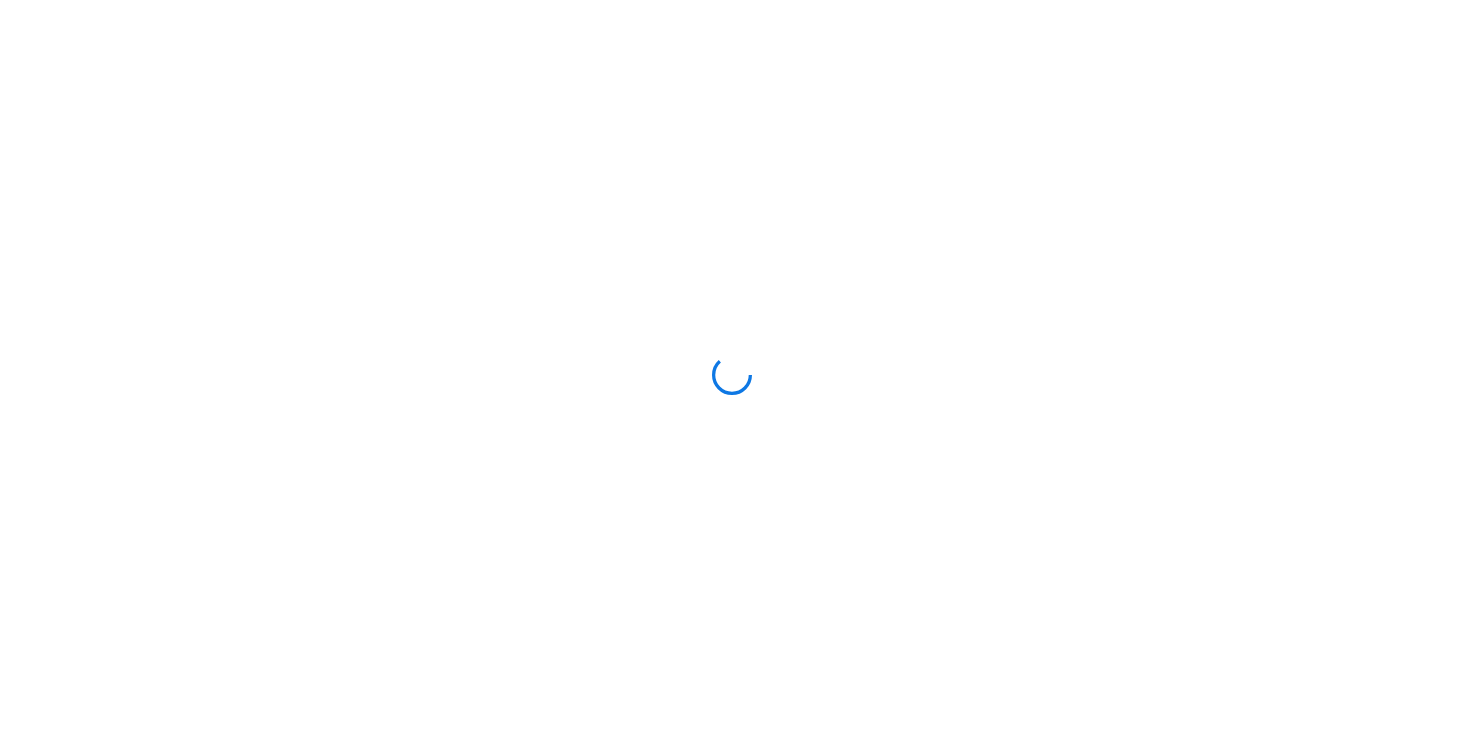 scroll, scrollTop: 0, scrollLeft: 0, axis: both 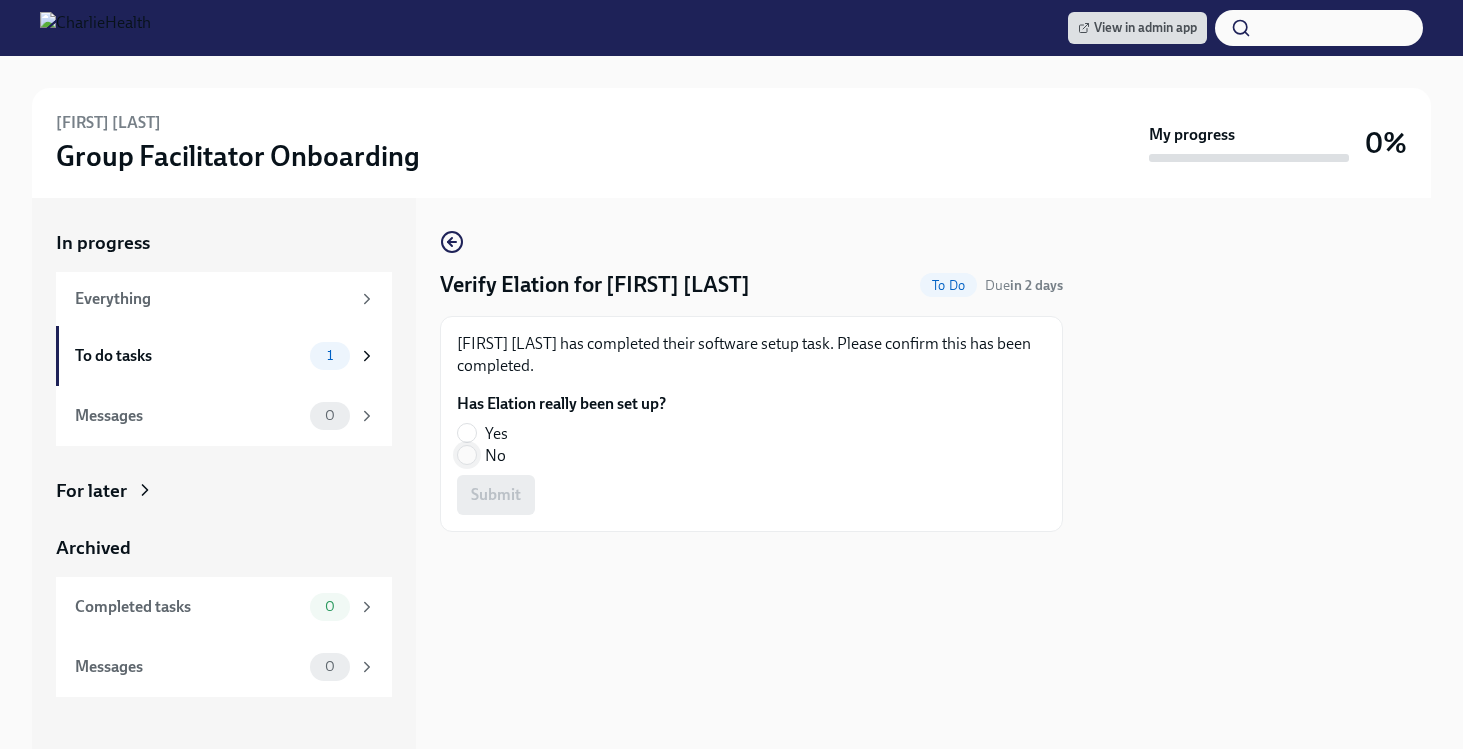 click on "No" at bounding box center (467, 455) 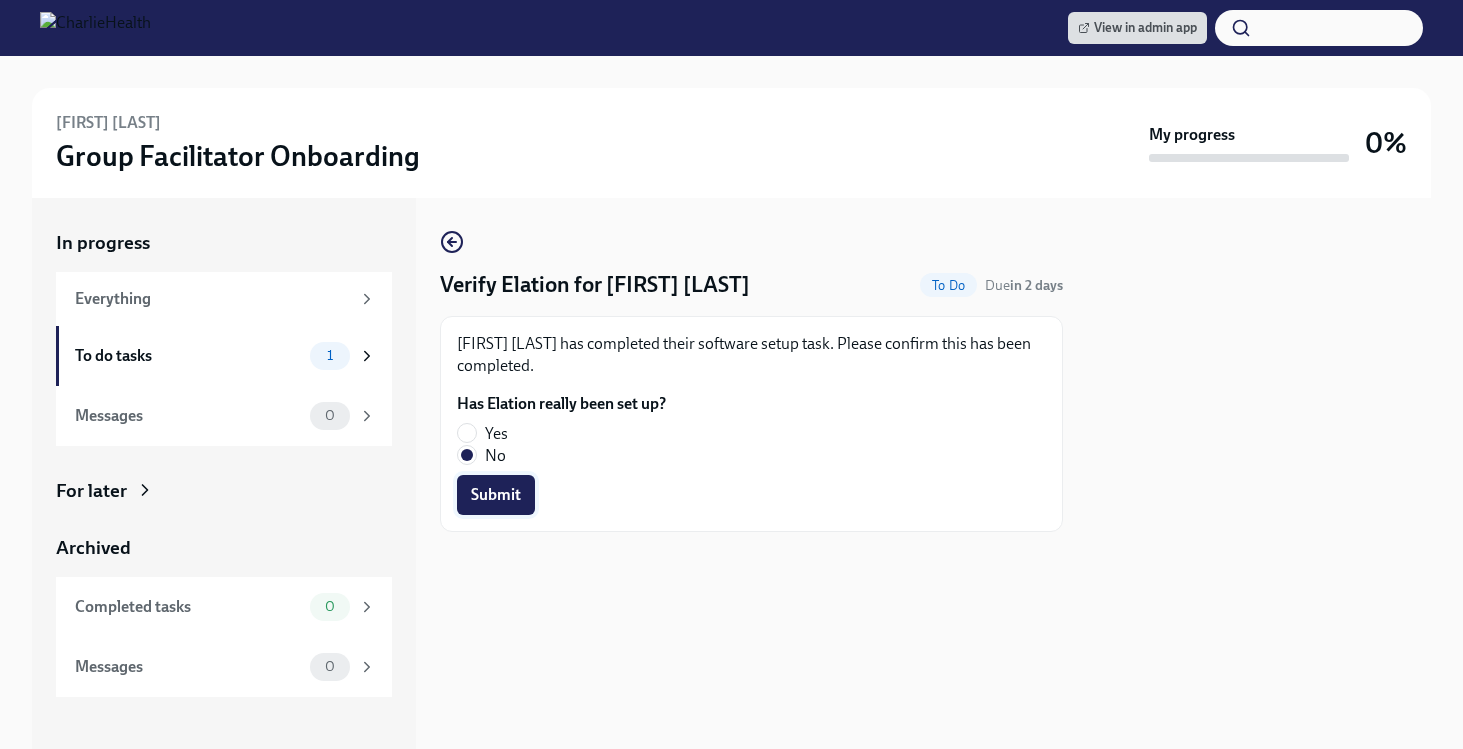 click on "Submit" at bounding box center (496, 495) 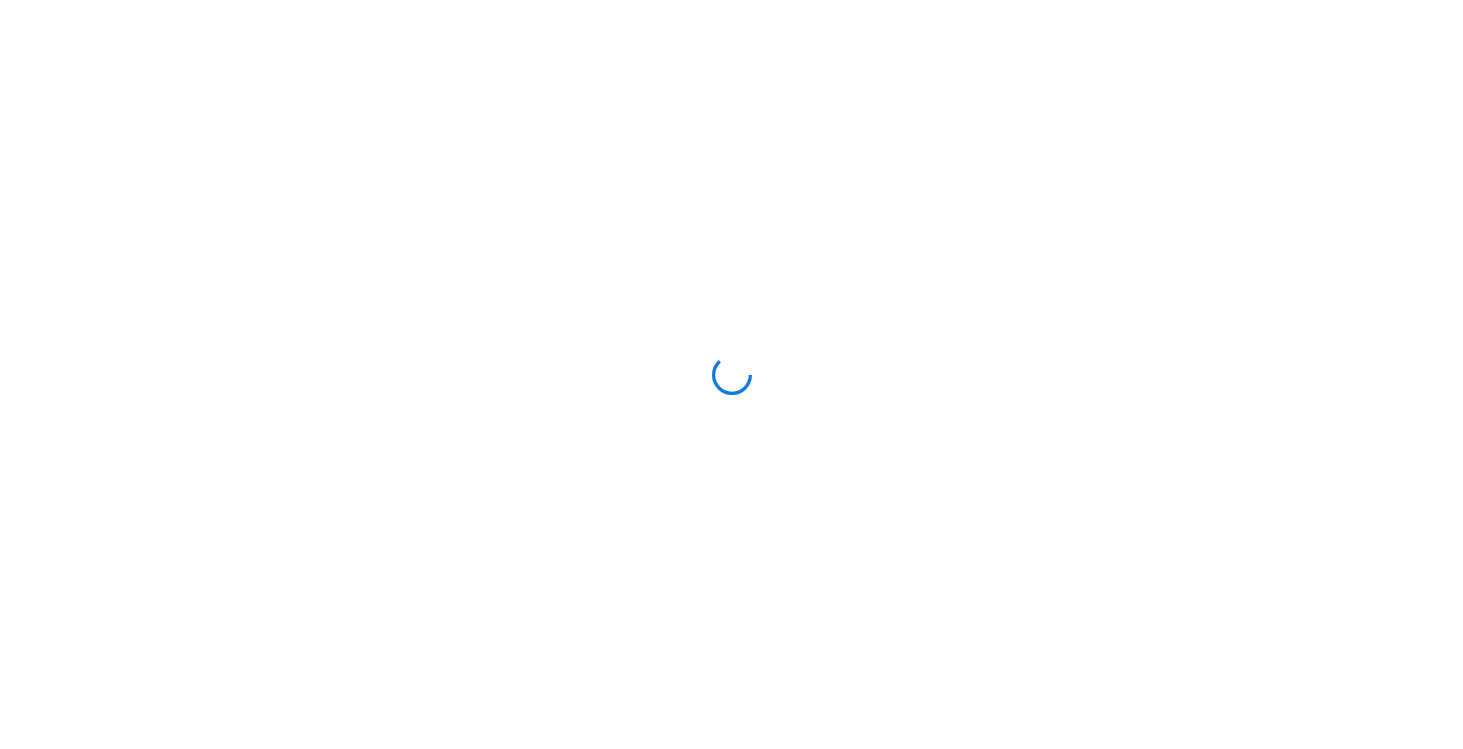 scroll, scrollTop: 0, scrollLeft: 0, axis: both 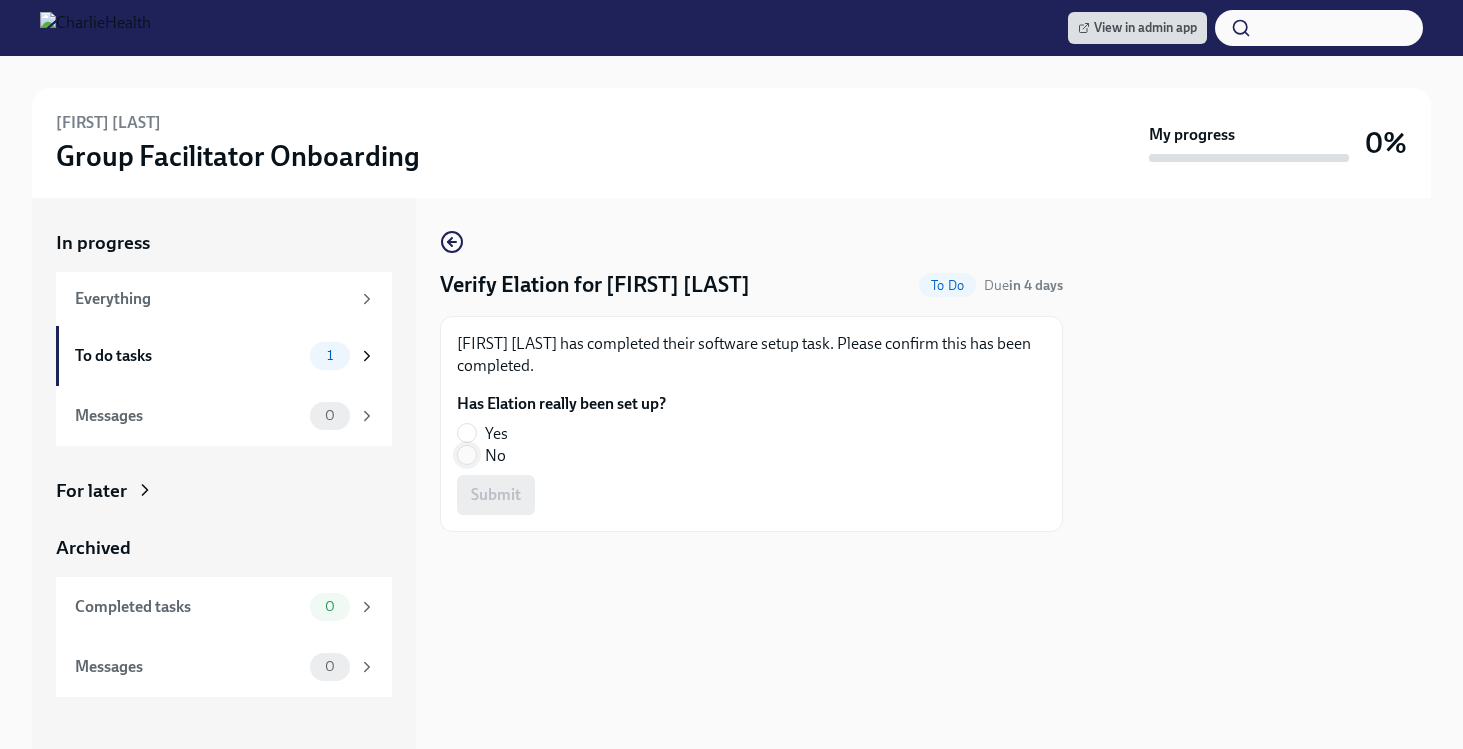 click on "No" at bounding box center (467, 455) 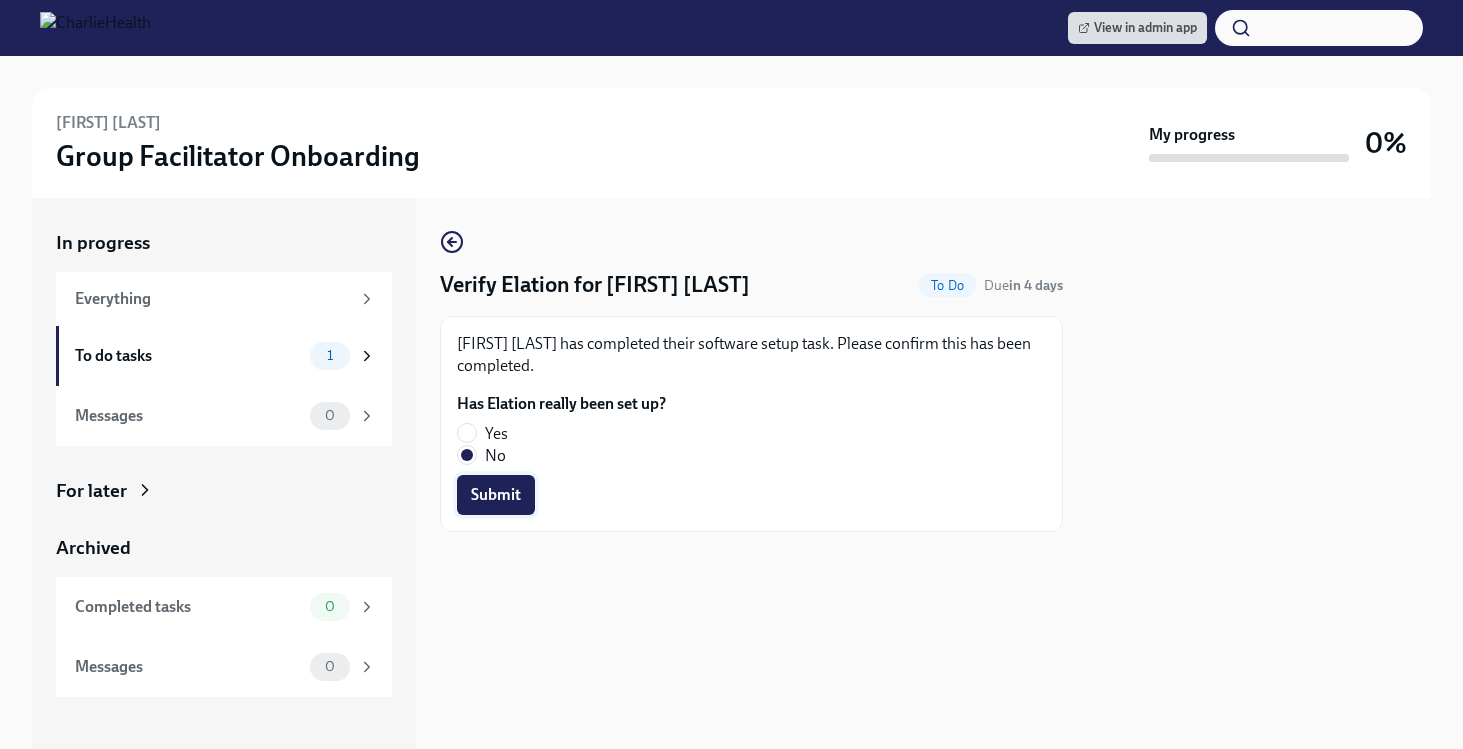 click on "Submit" at bounding box center (496, 495) 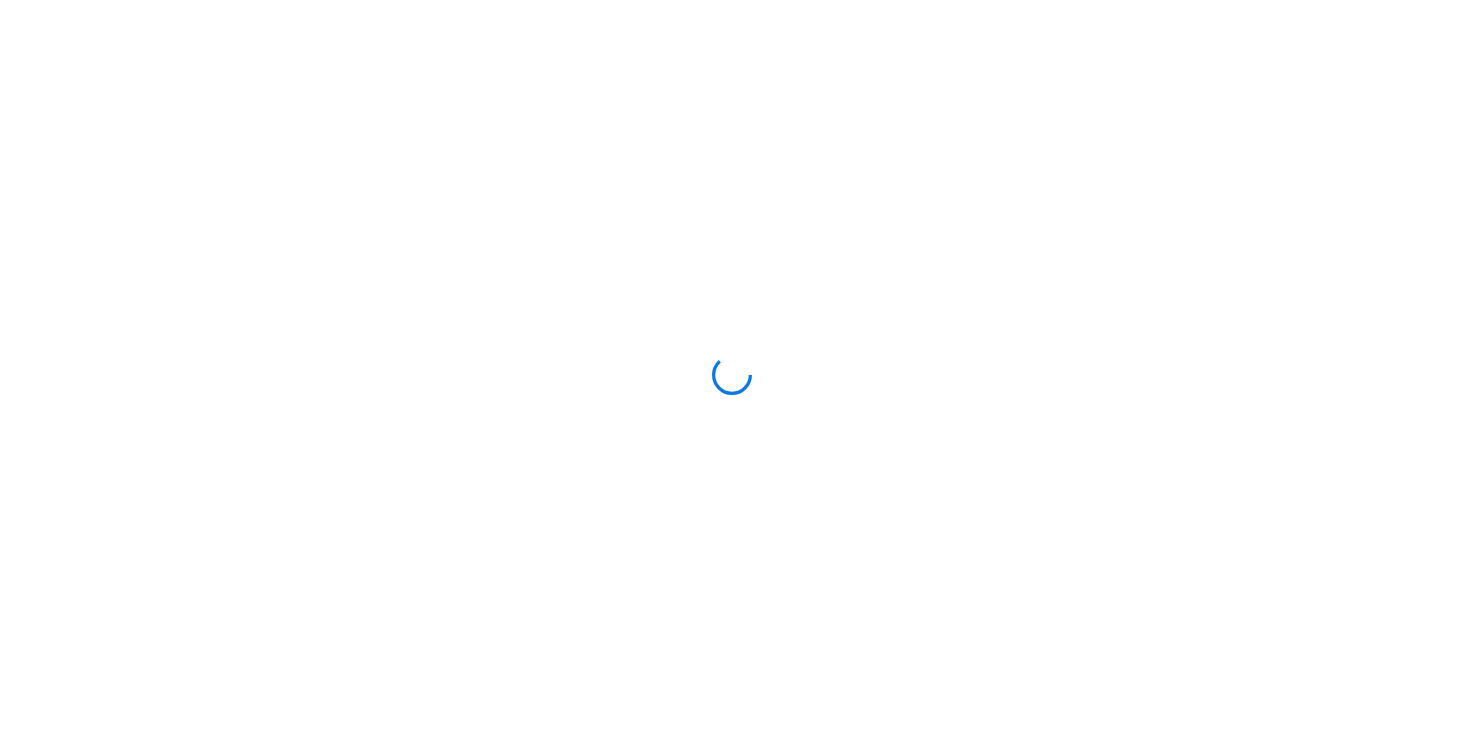scroll, scrollTop: 0, scrollLeft: 0, axis: both 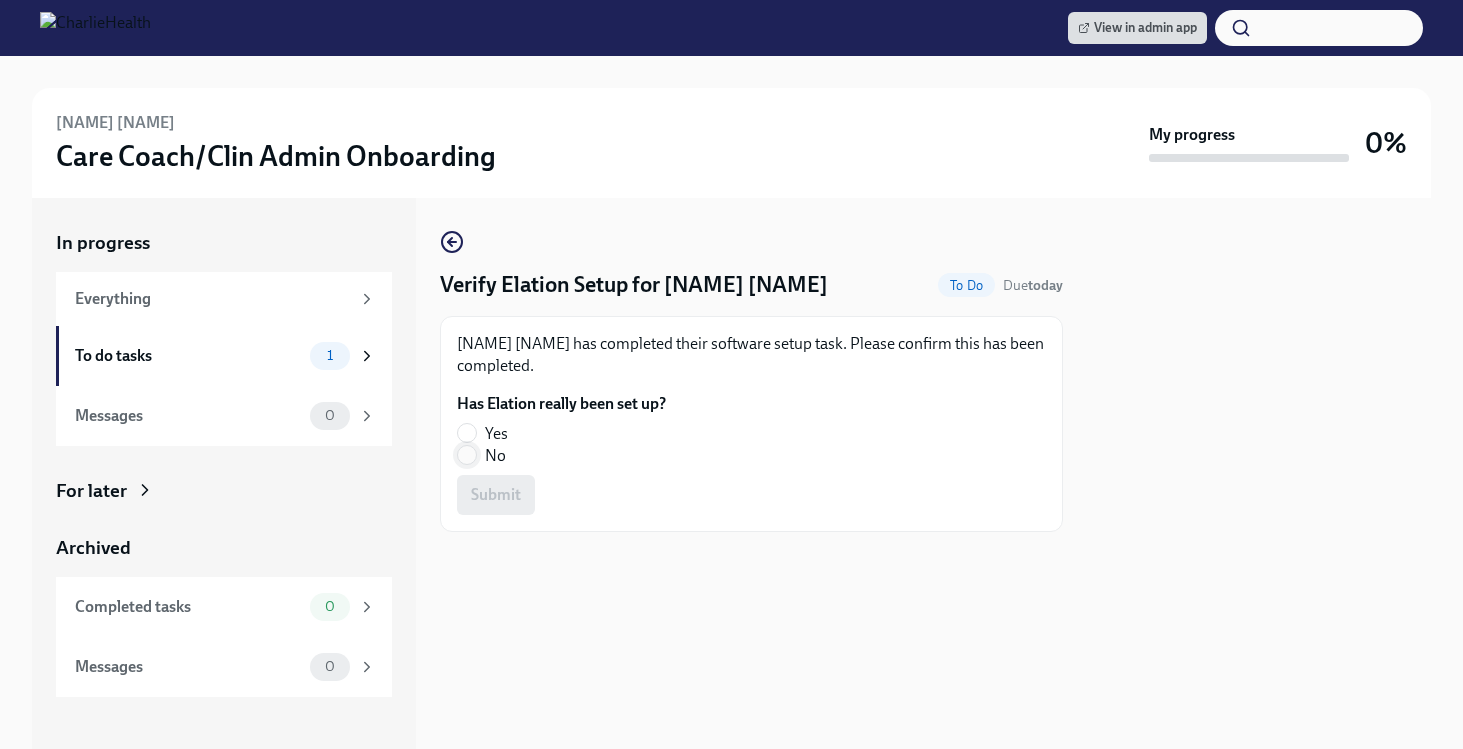 click on "No" at bounding box center [467, 455] 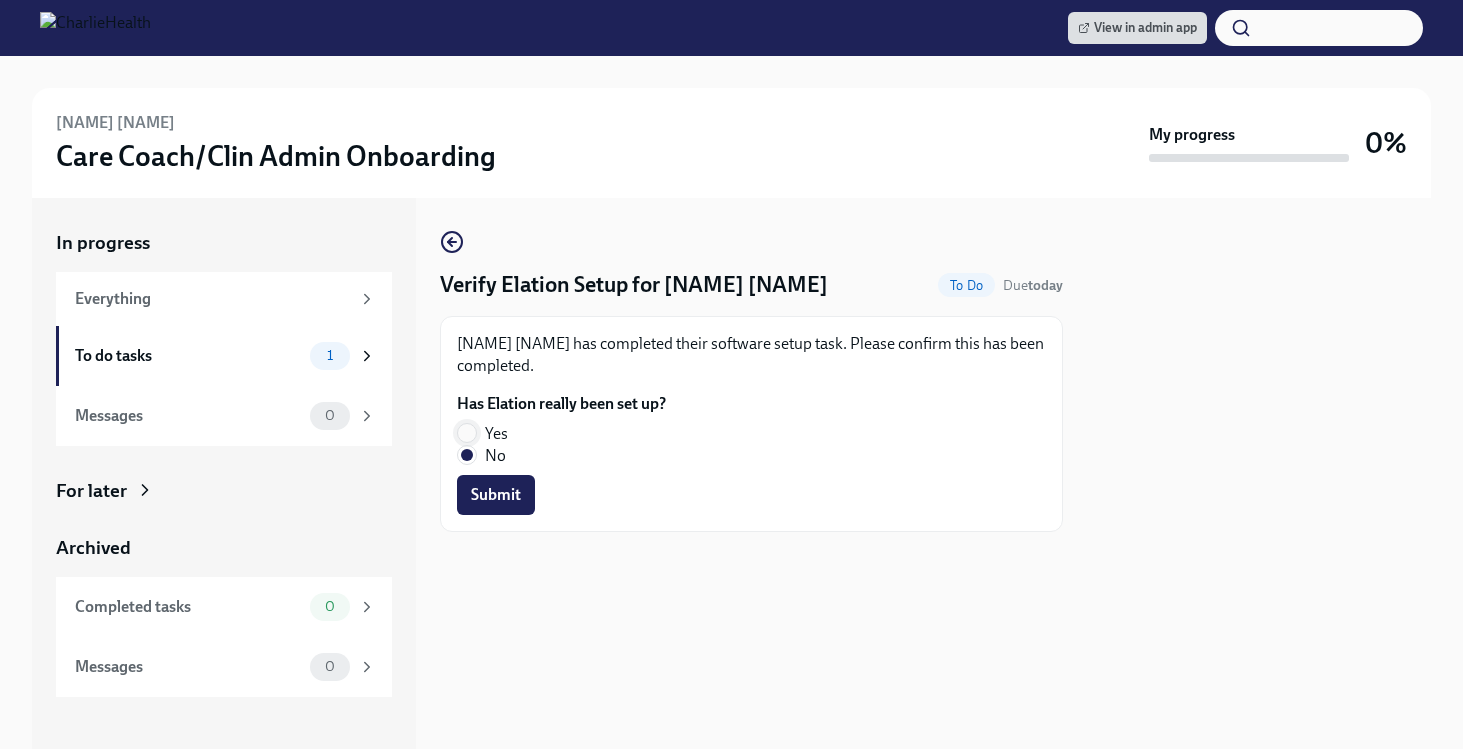 click on "Yes" at bounding box center (467, 433) 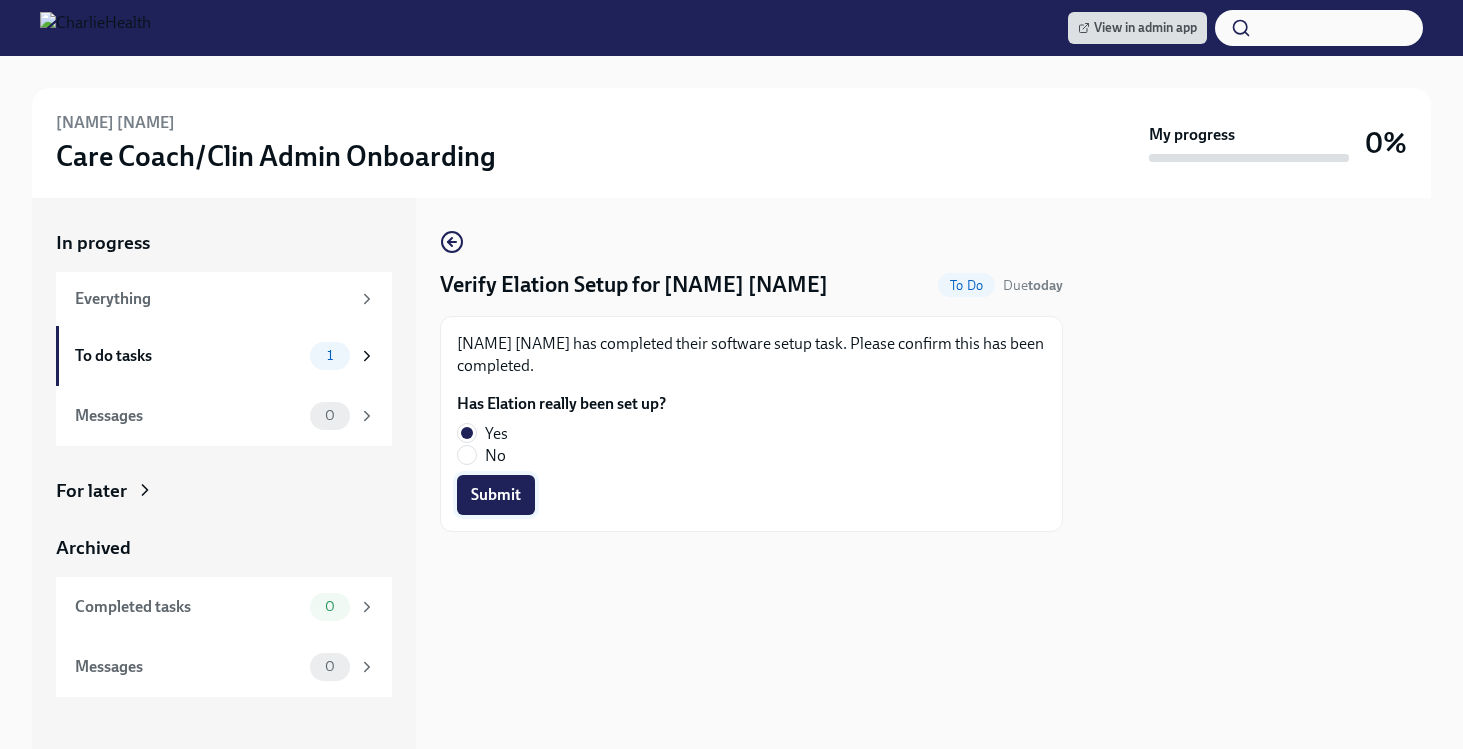 click on "Submit" at bounding box center (496, 495) 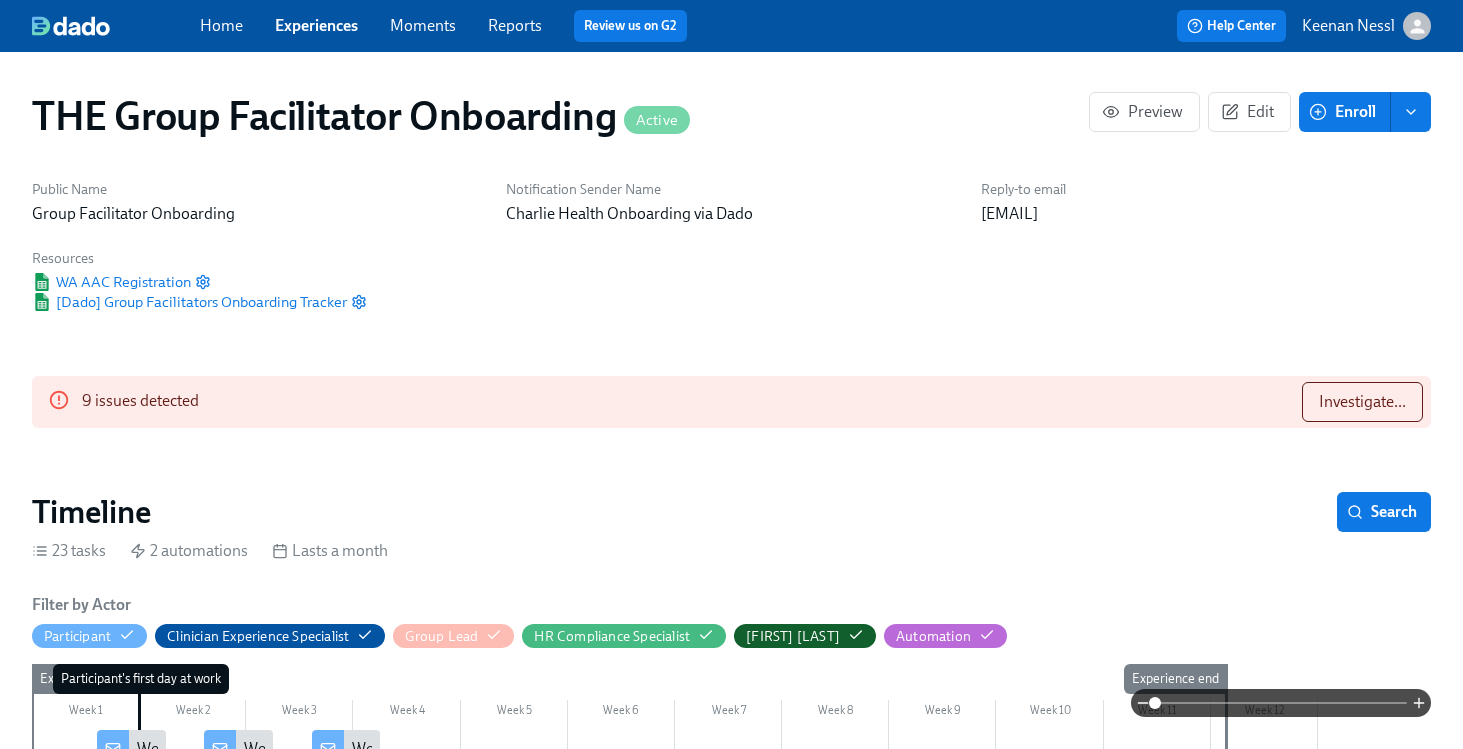 scroll, scrollTop: 1882, scrollLeft: 0, axis: vertical 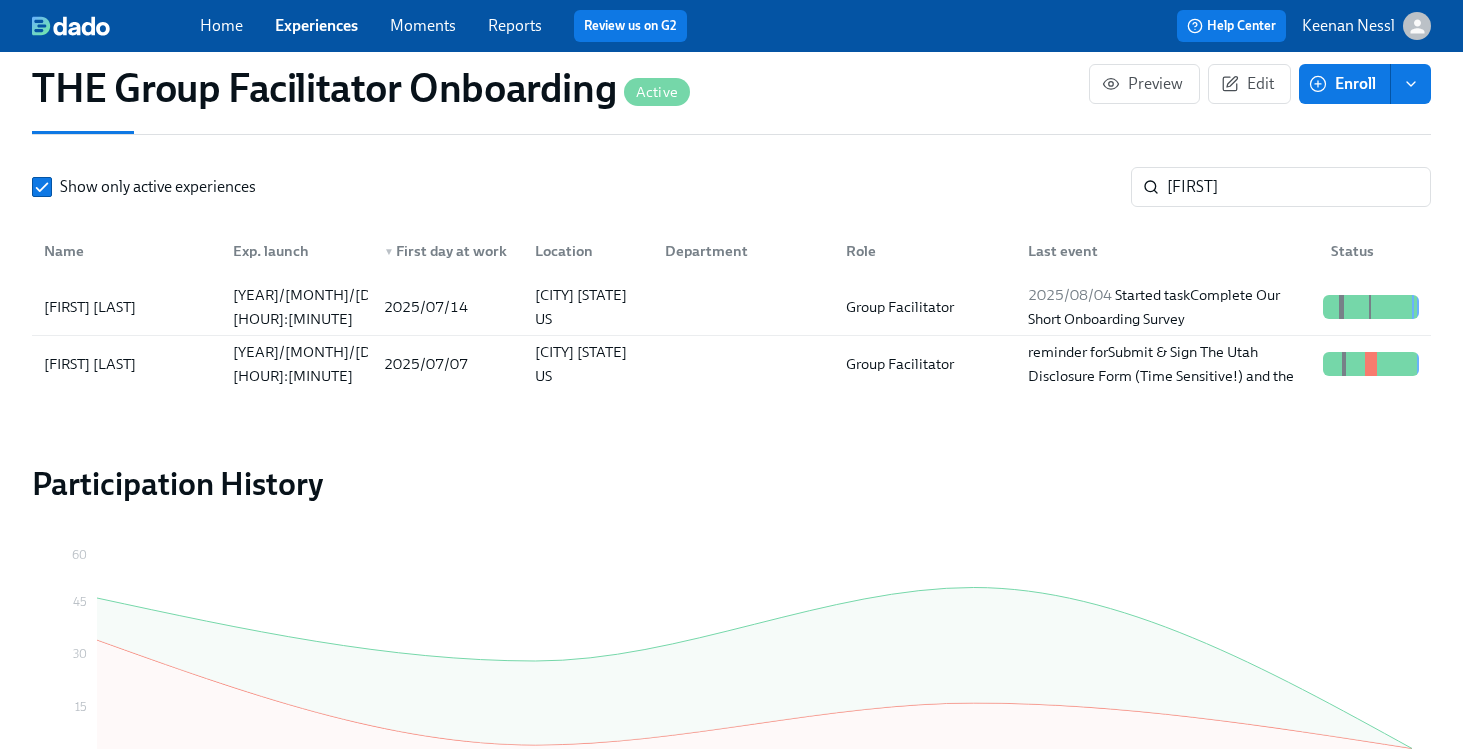 click on "Experiences" at bounding box center [316, 25] 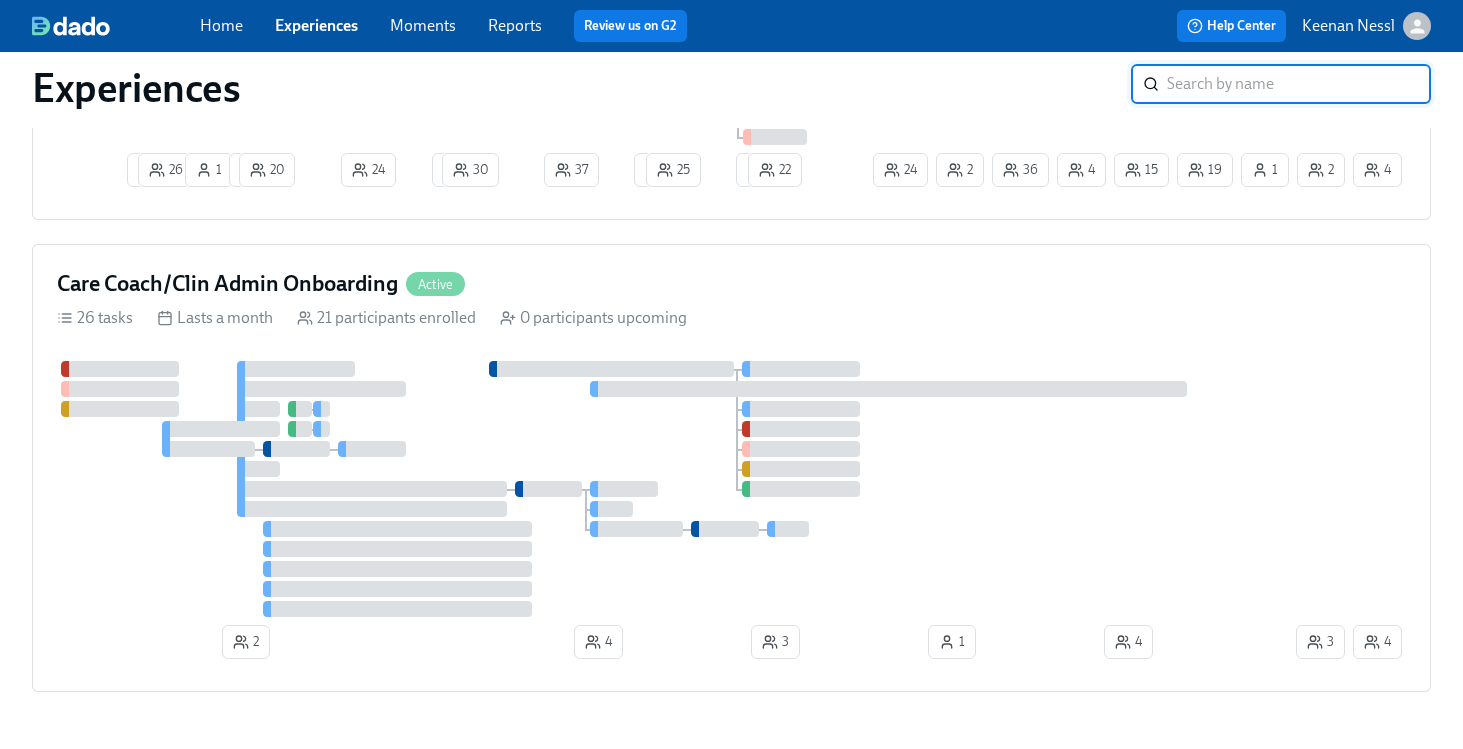 scroll, scrollTop: 1198, scrollLeft: 0, axis: vertical 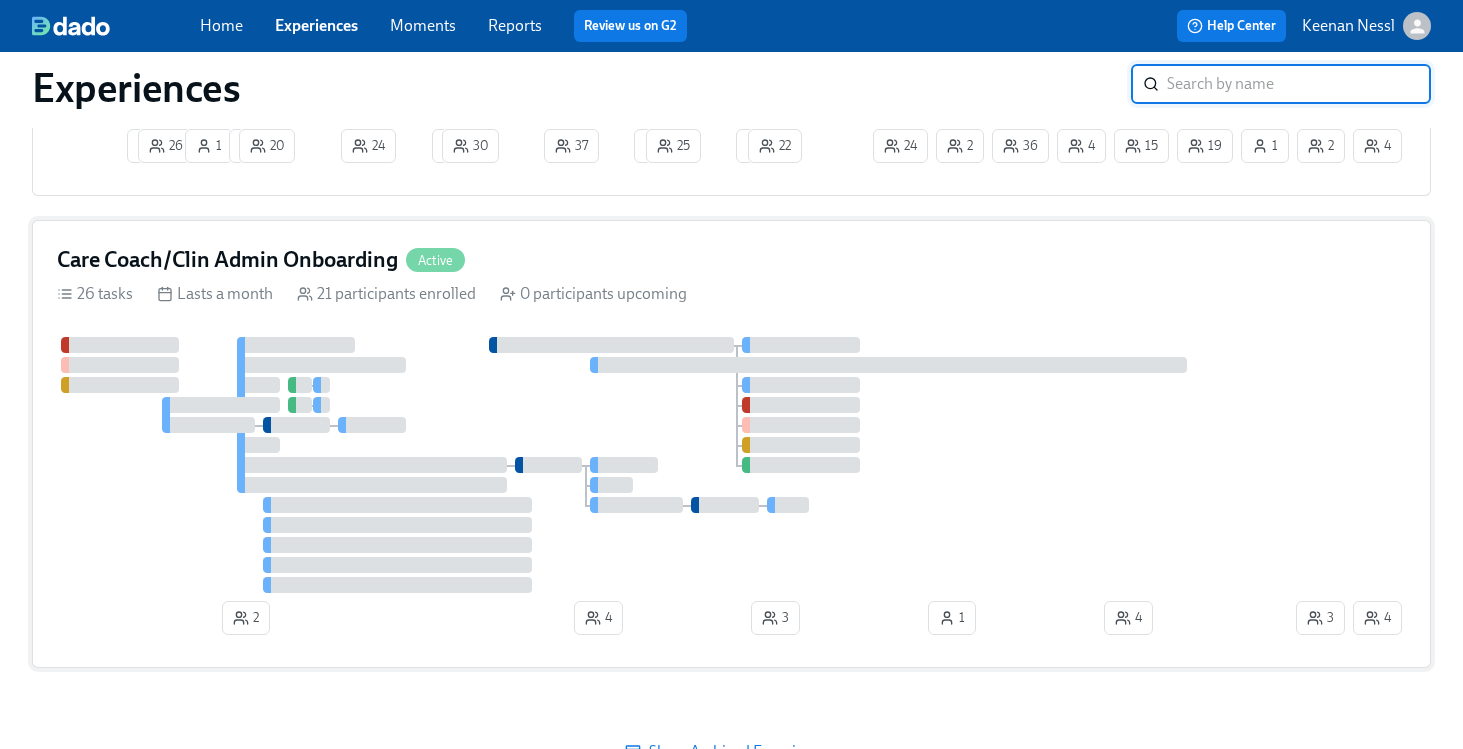 click at bounding box center (674, 465) 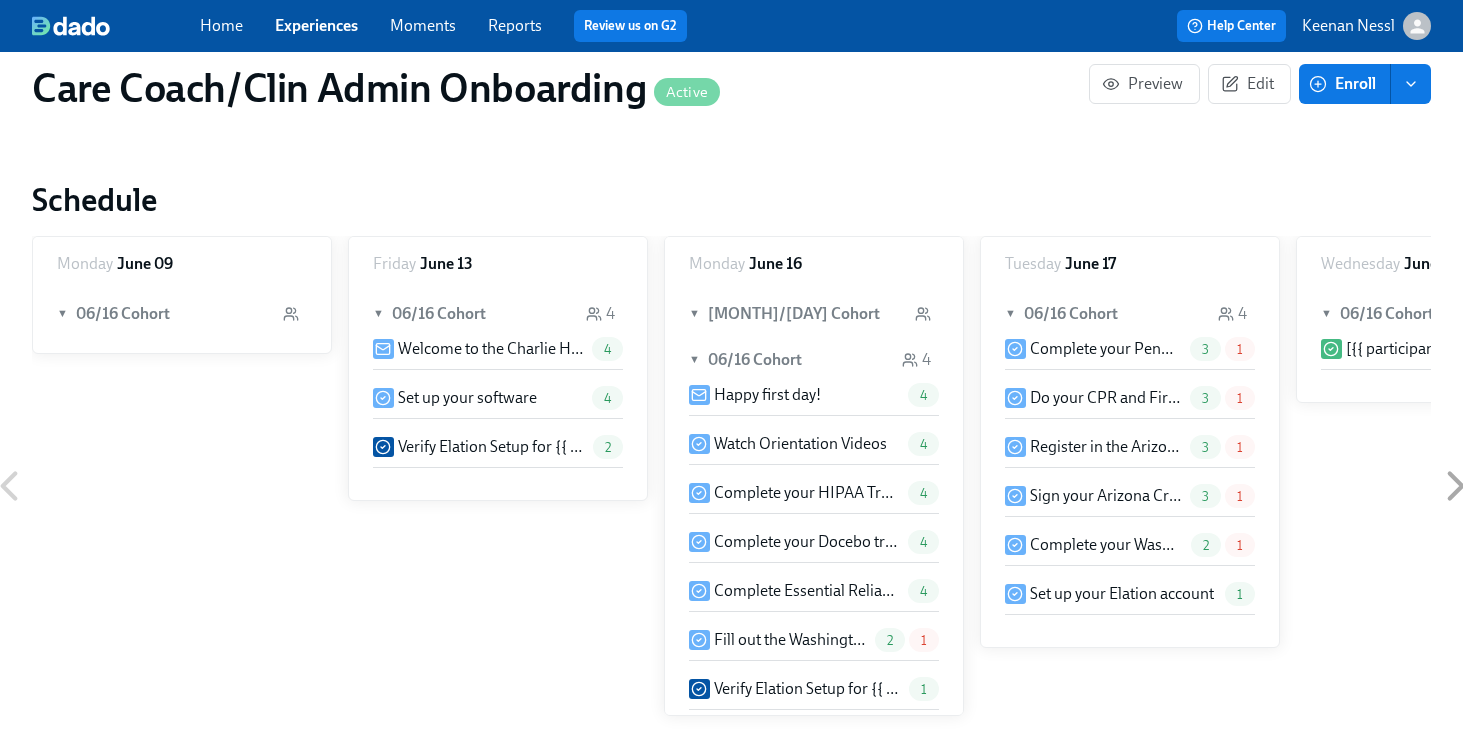 scroll, scrollTop: 0, scrollLeft: 0, axis: both 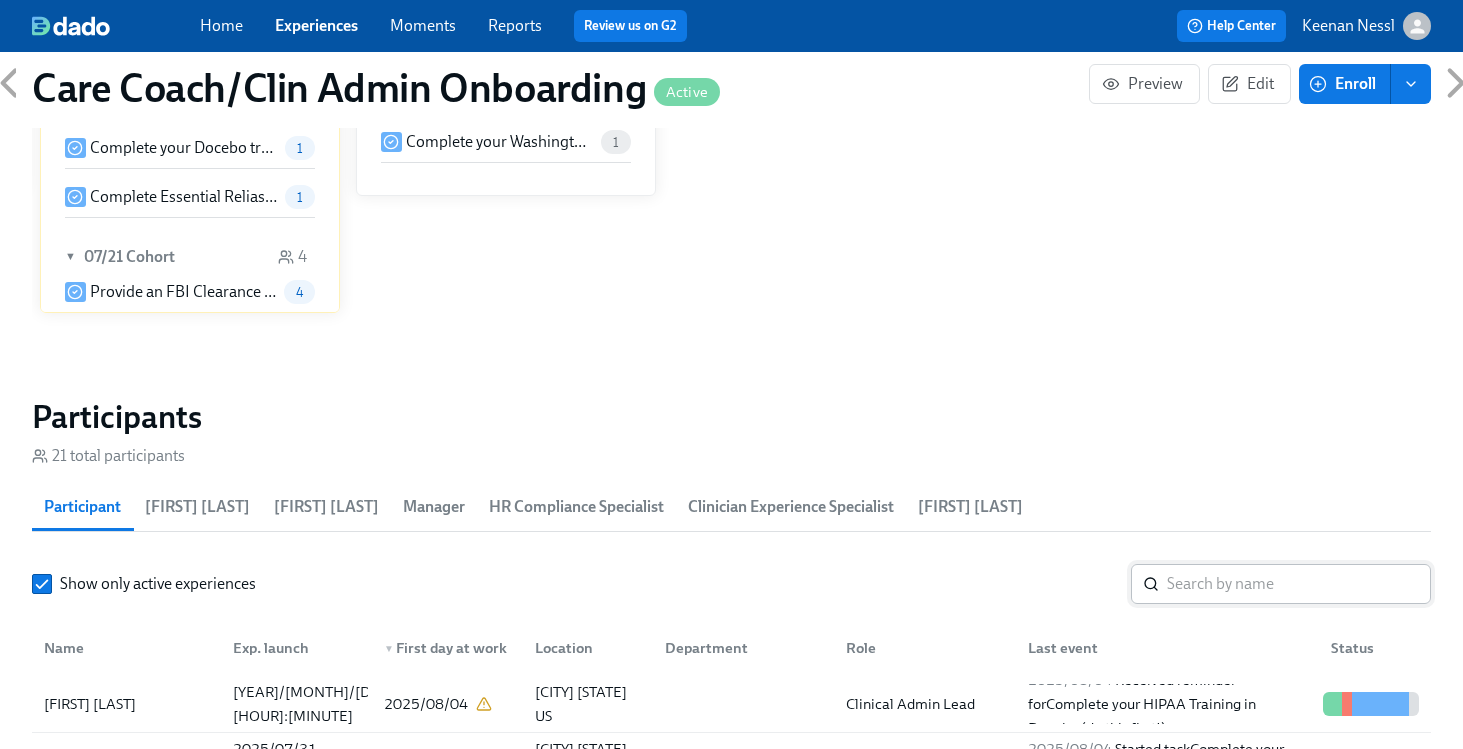 click at bounding box center [1299, 584] 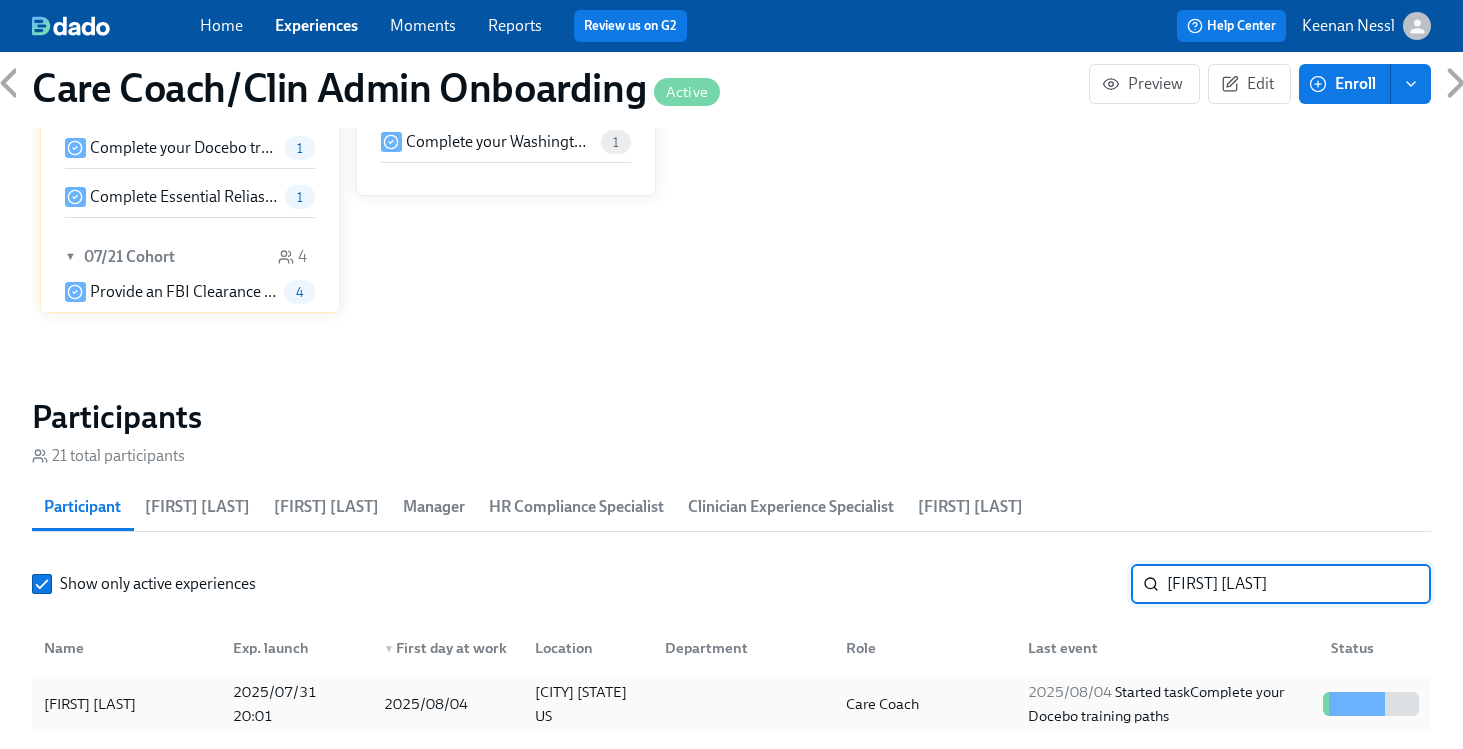 click on "2025/08/04" at bounding box center (1070, 692) 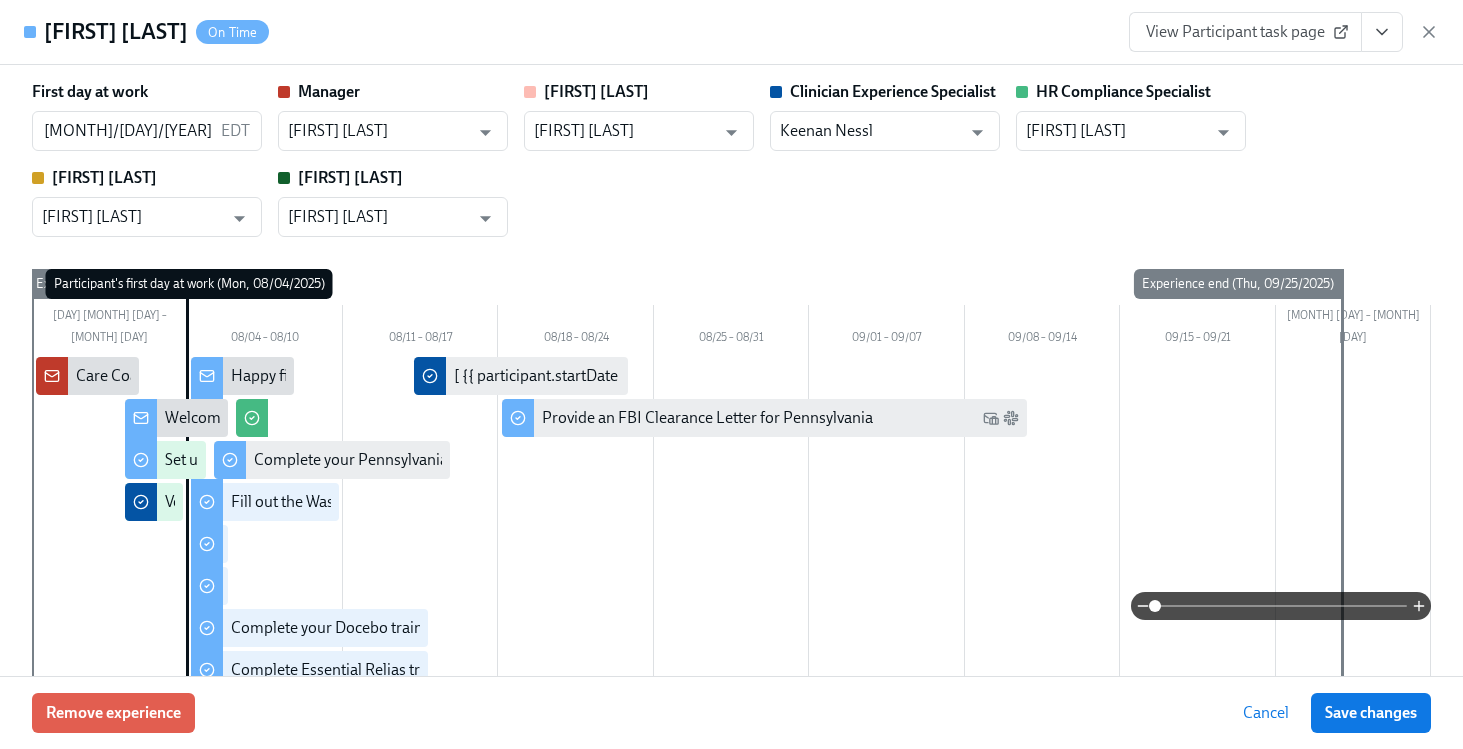 click on "View Participant task page" at bounding box center [1245, 32] 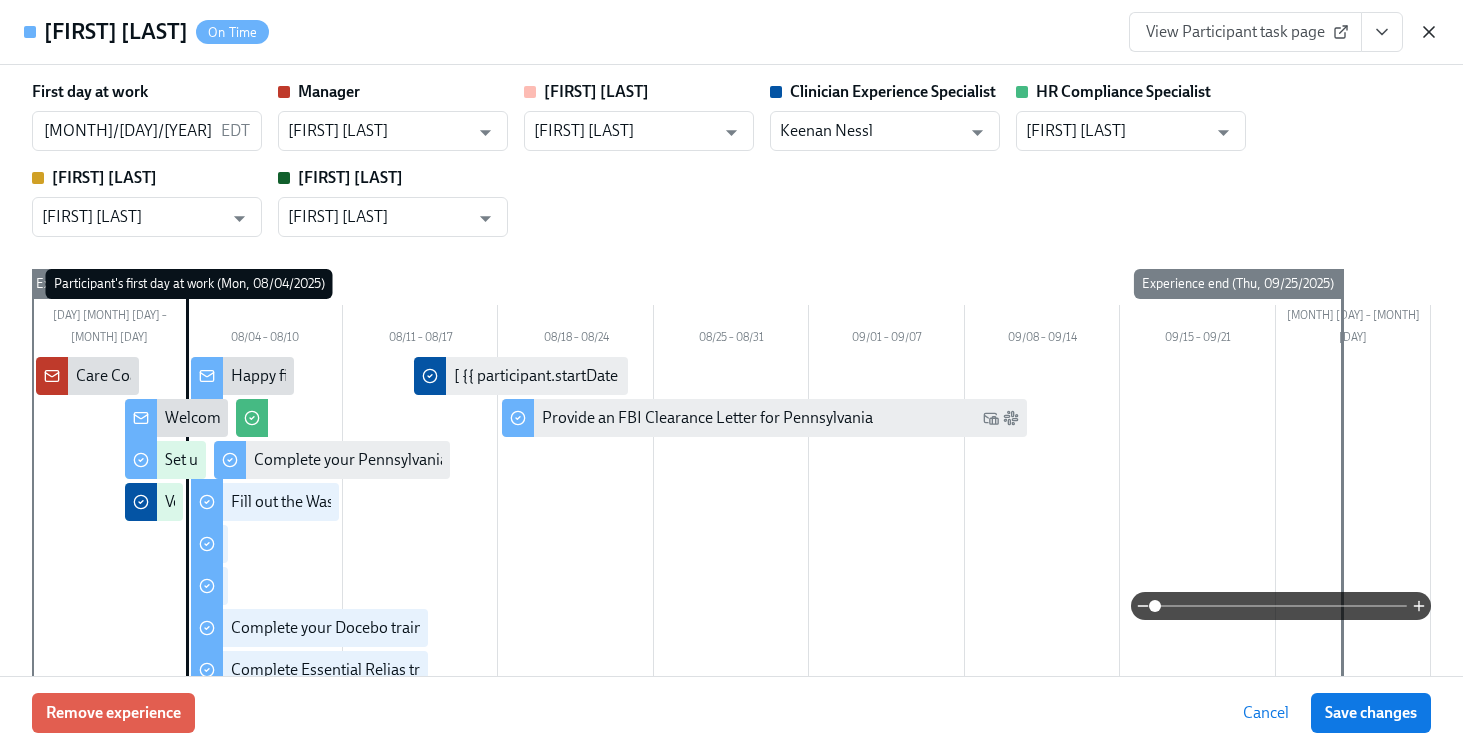 click 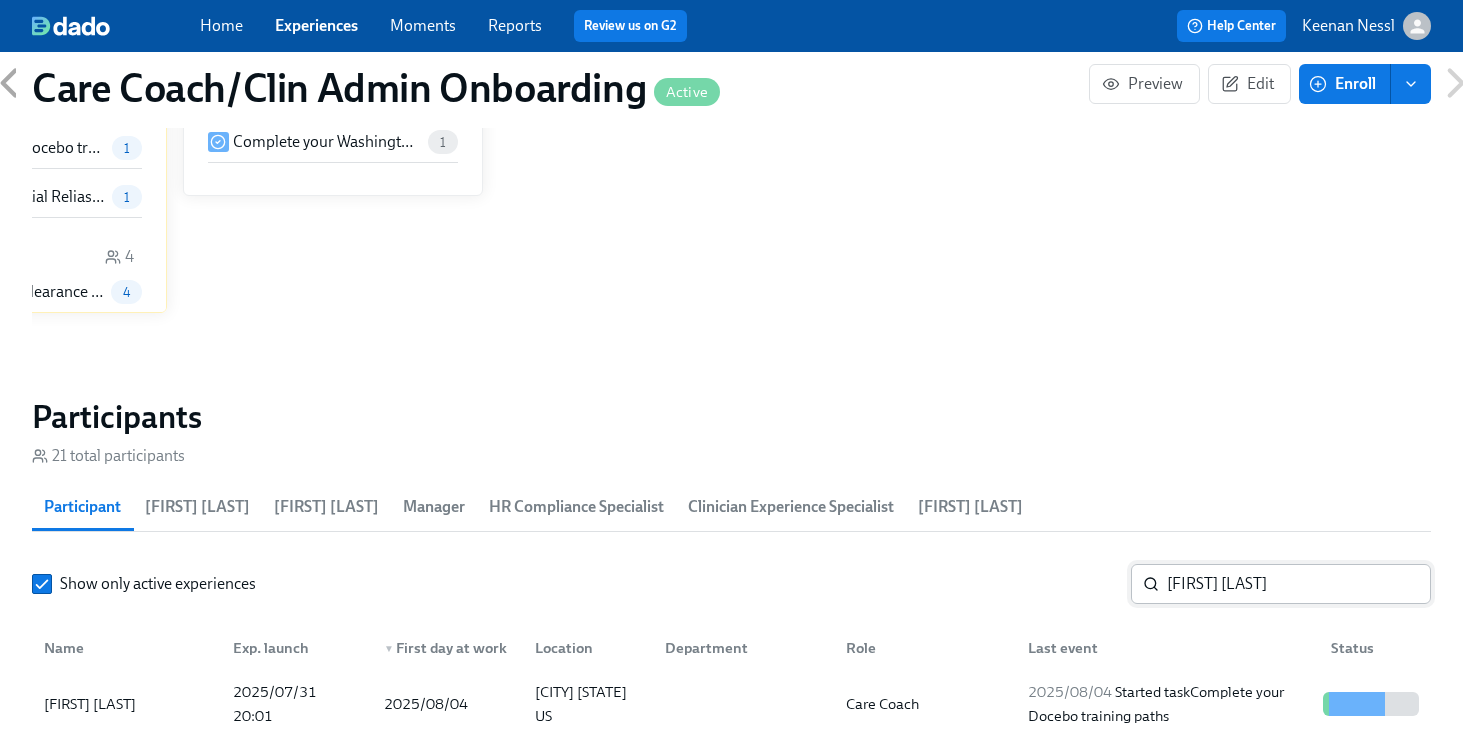 click on "[FIRST] [LAST]" at bounding box center [1299, 584] 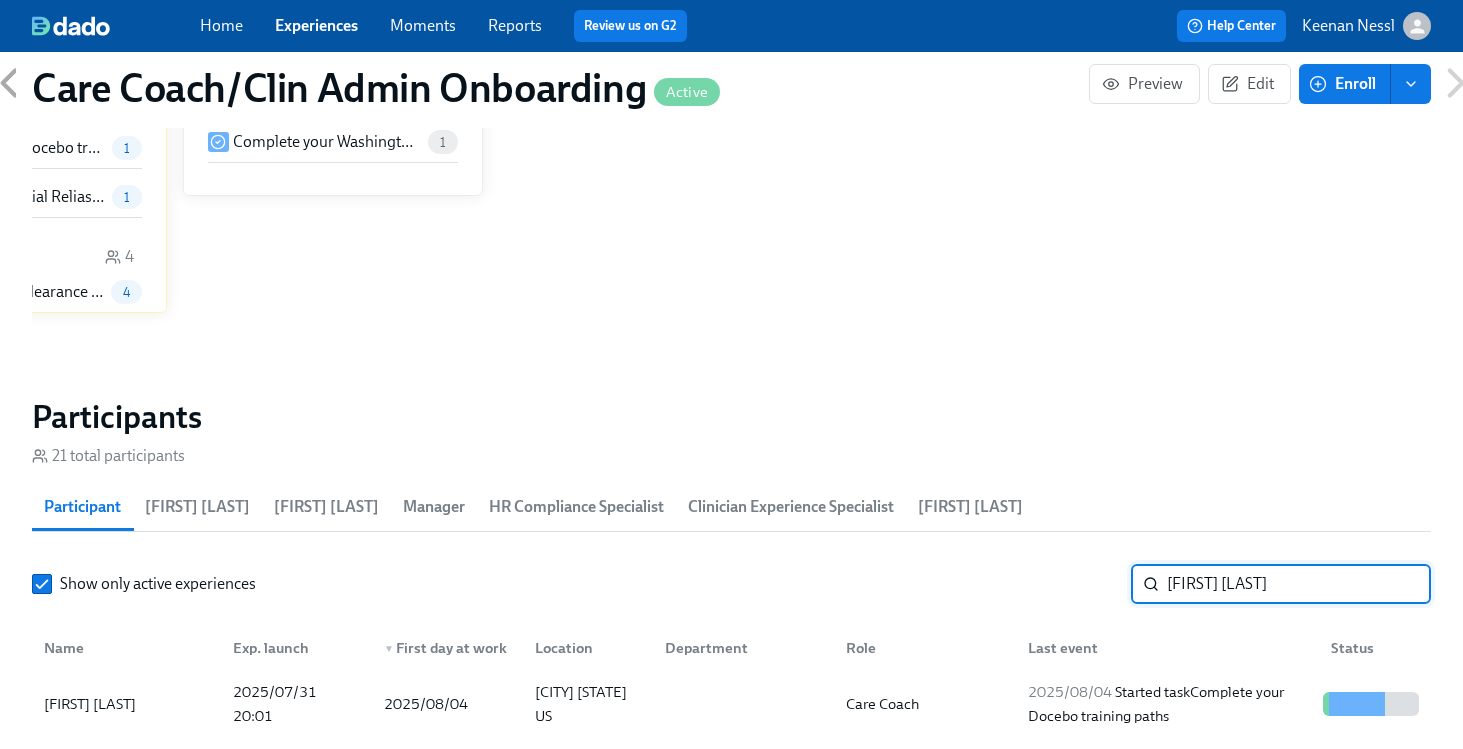 click on "[FIRST] [LAST]" at bounding box center [1299, 584] 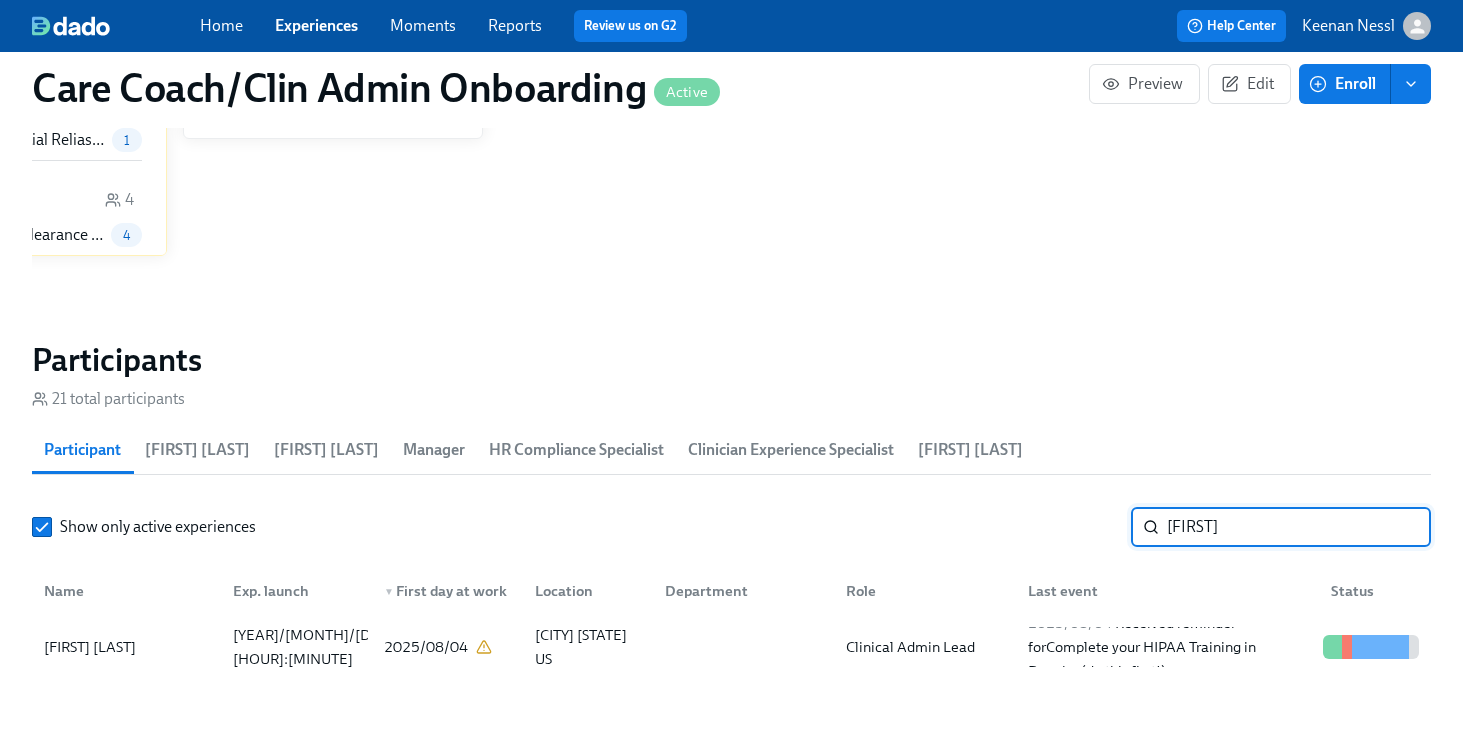 scroll, scrollTop: 1696, scrollLeft: 0, axis: vertical 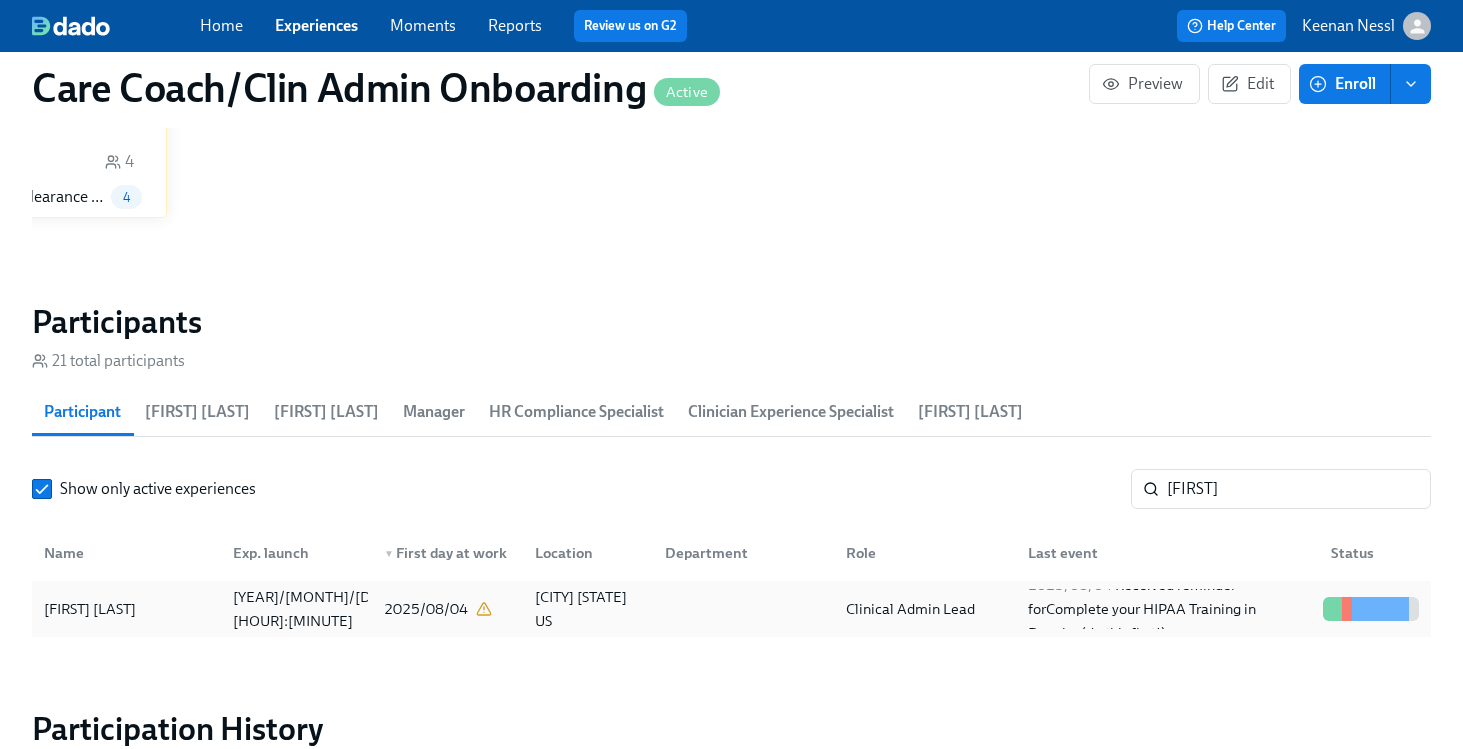 click at bounding box center (739, 609) 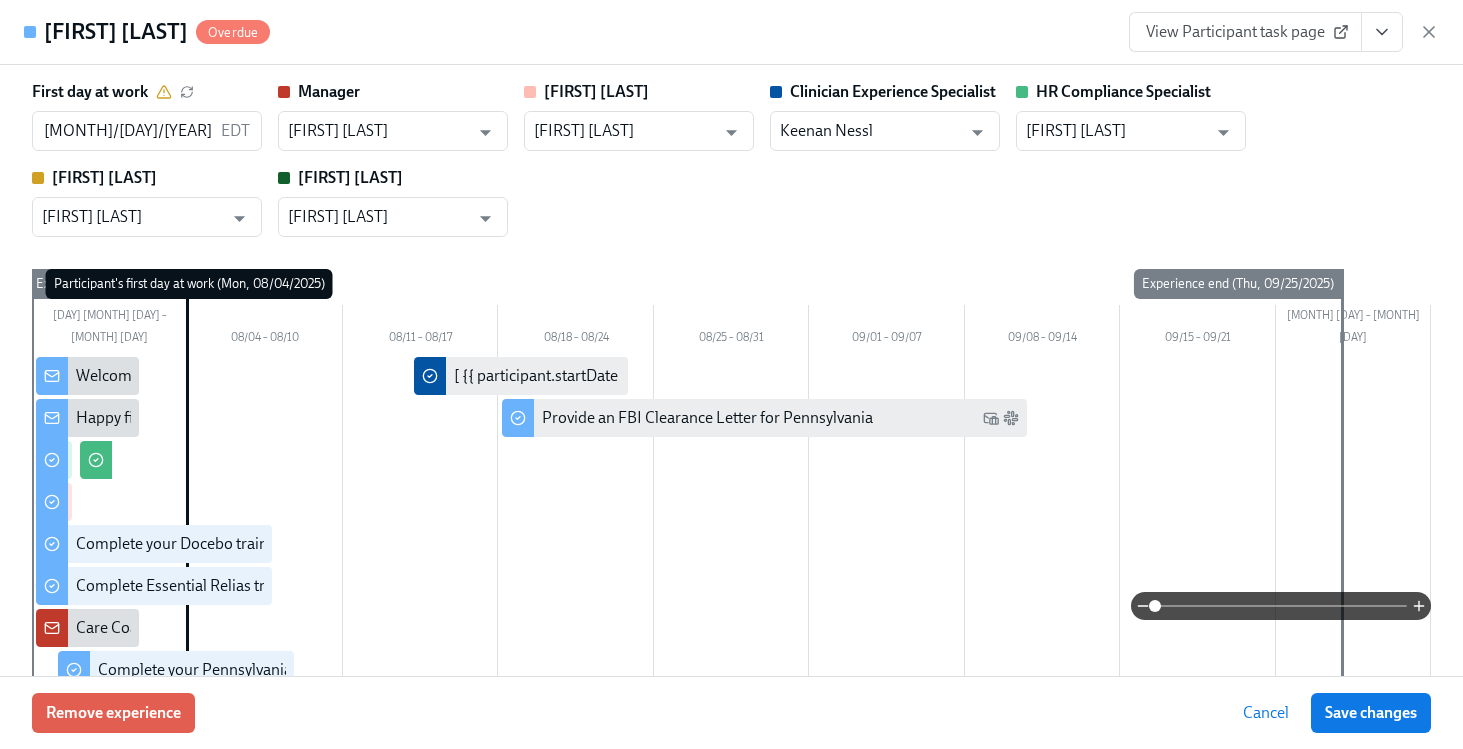 click on "View Participant task page" at bounding box center (1245, 32) 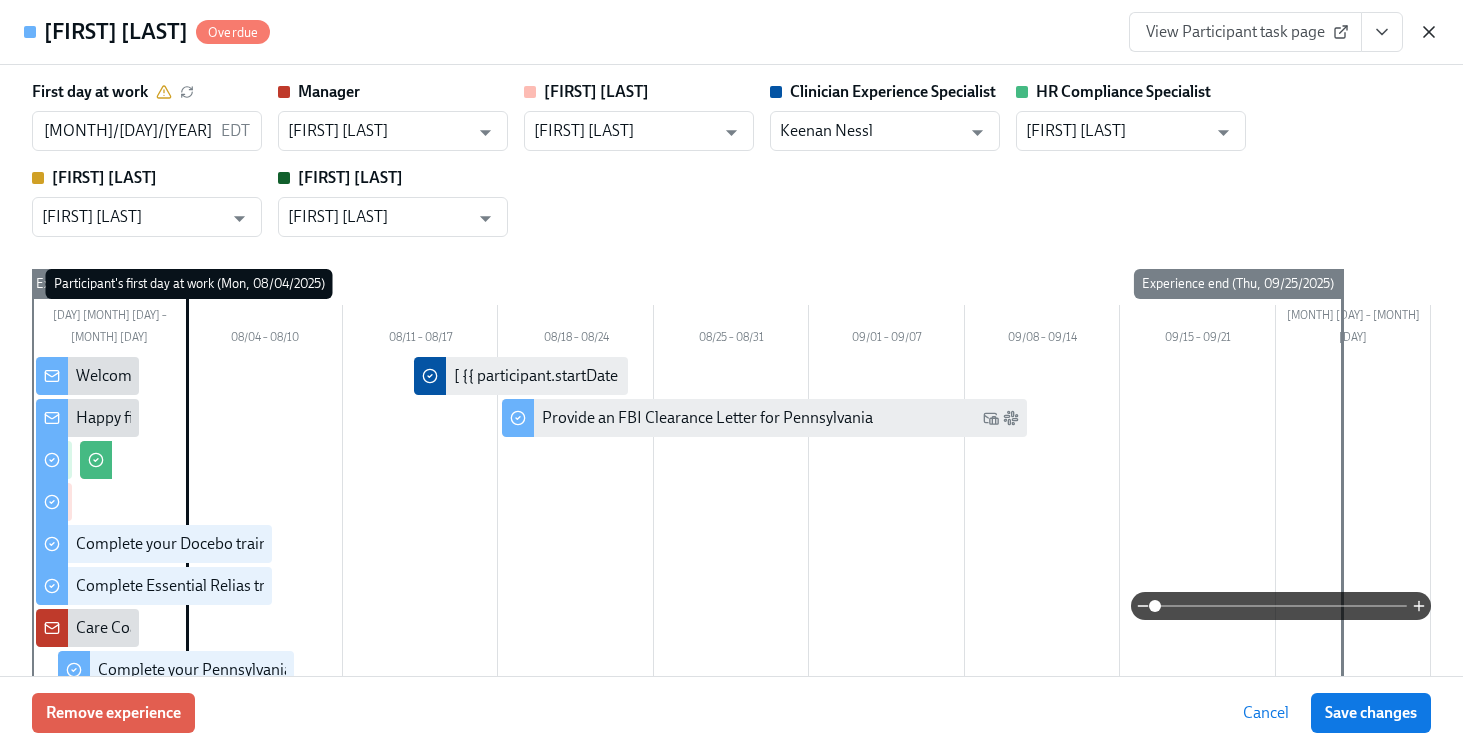 click 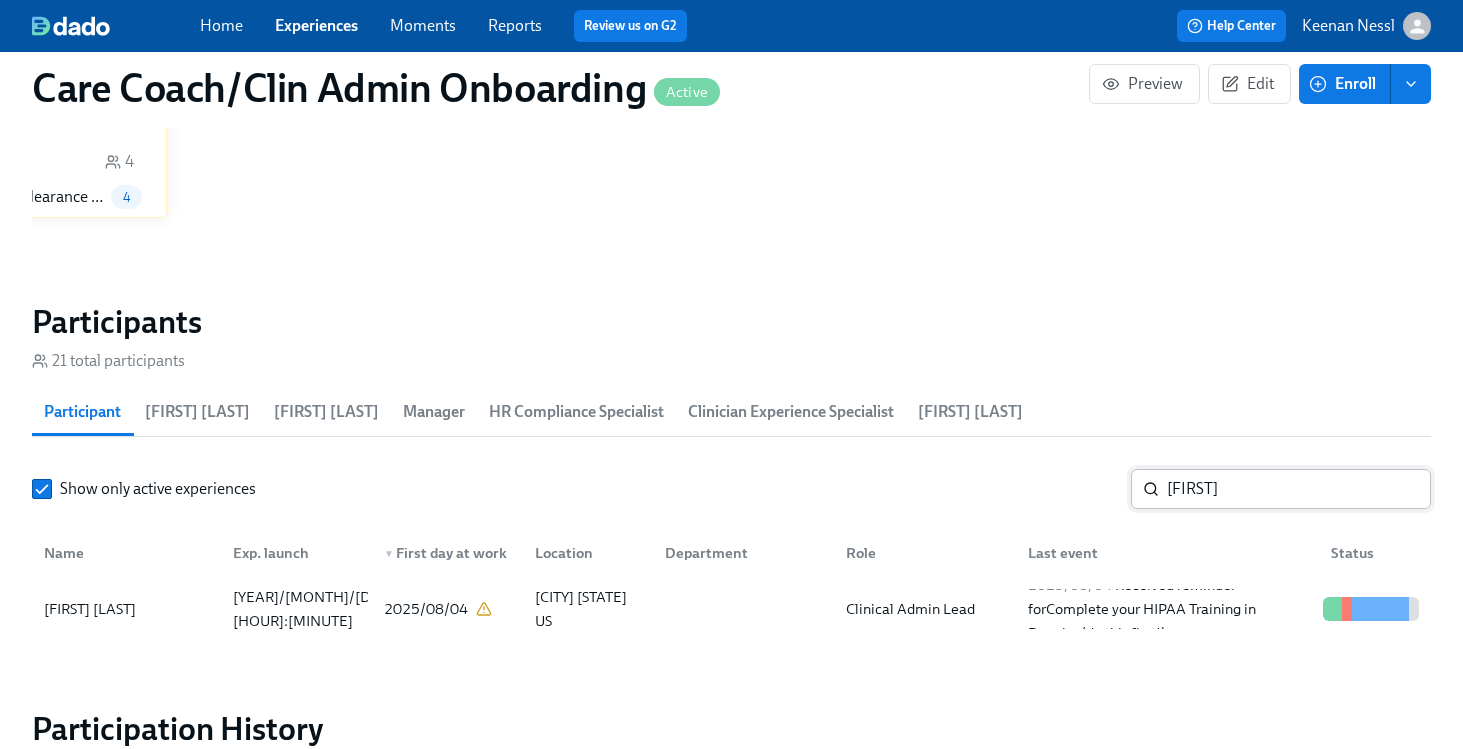 click on "[FIRST]" at bounding box center (1299, 489) 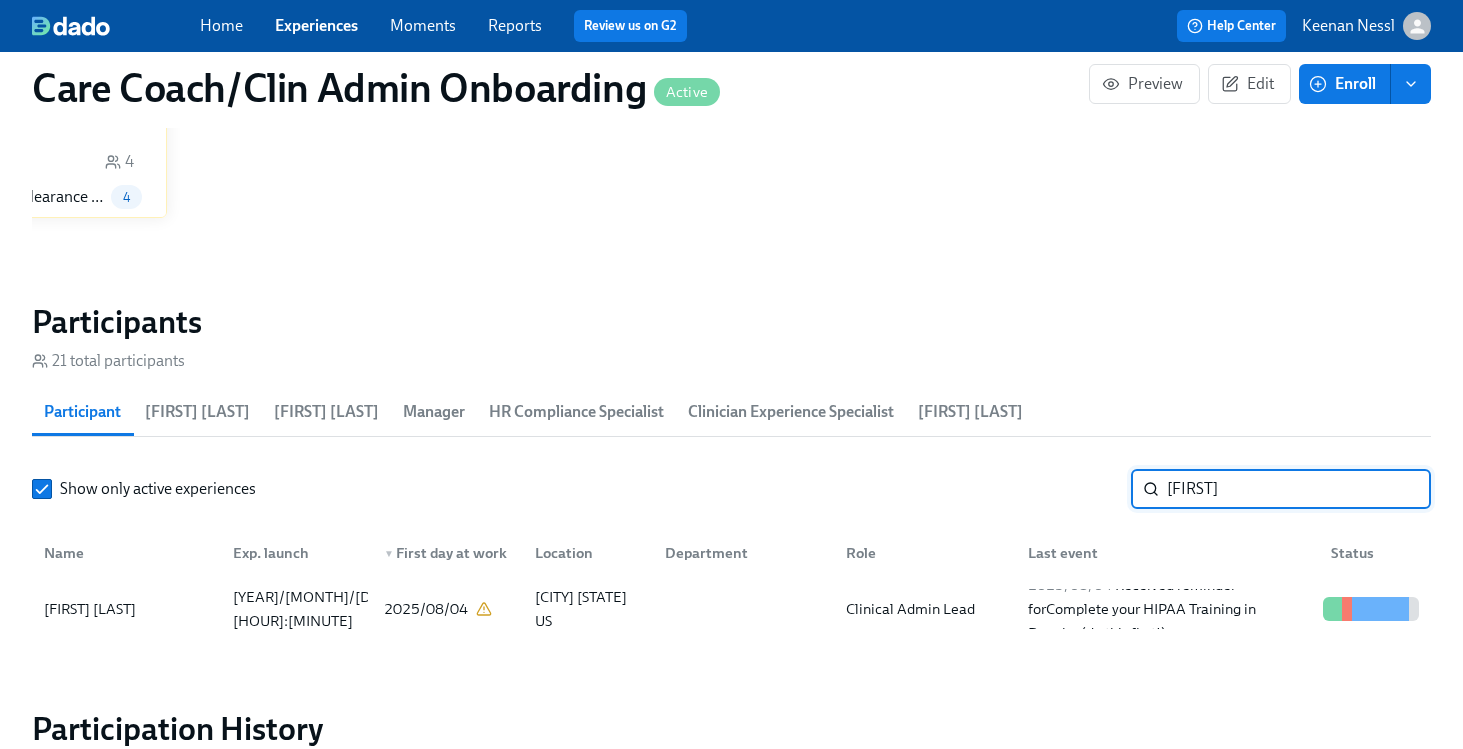 click on "[FIRST]" at bounding box center [1299, 489] 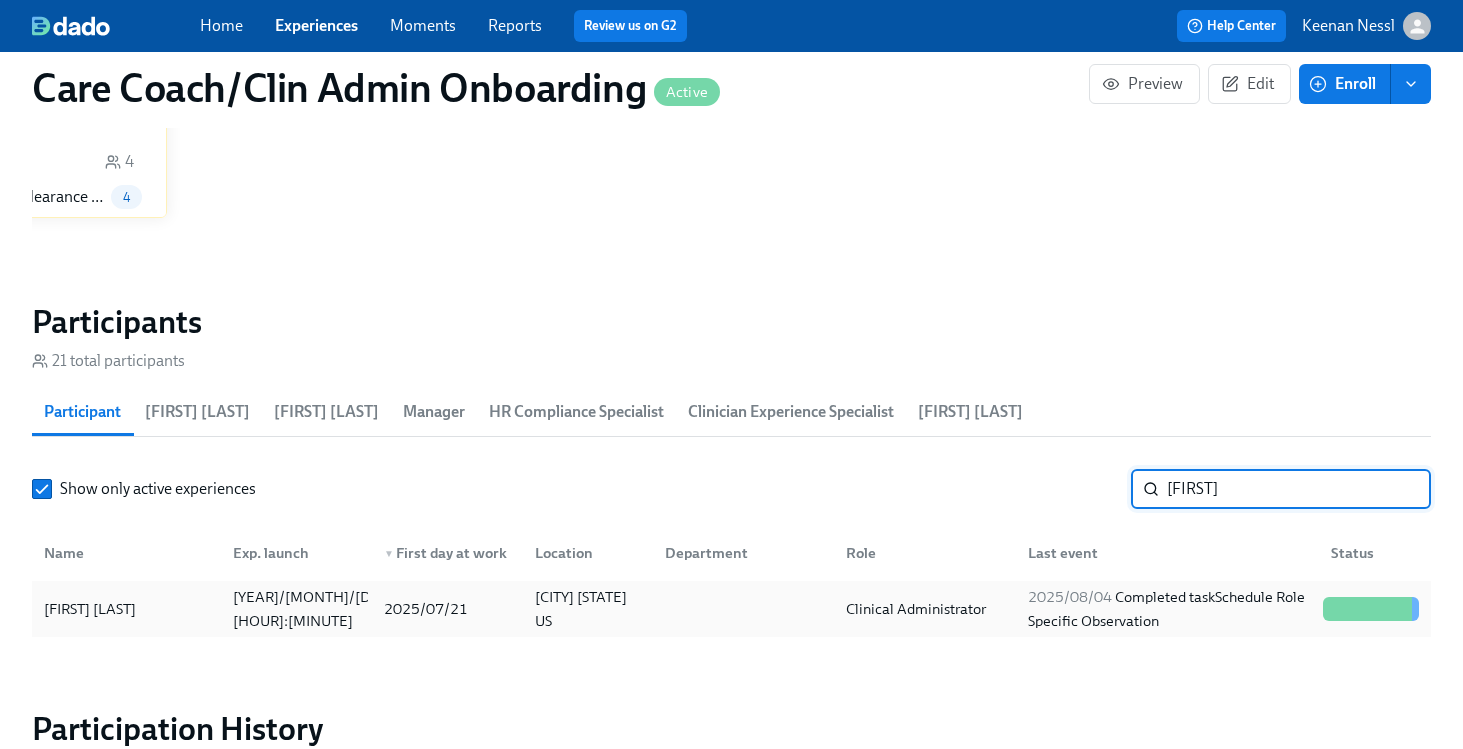 type on "[FIRST]" 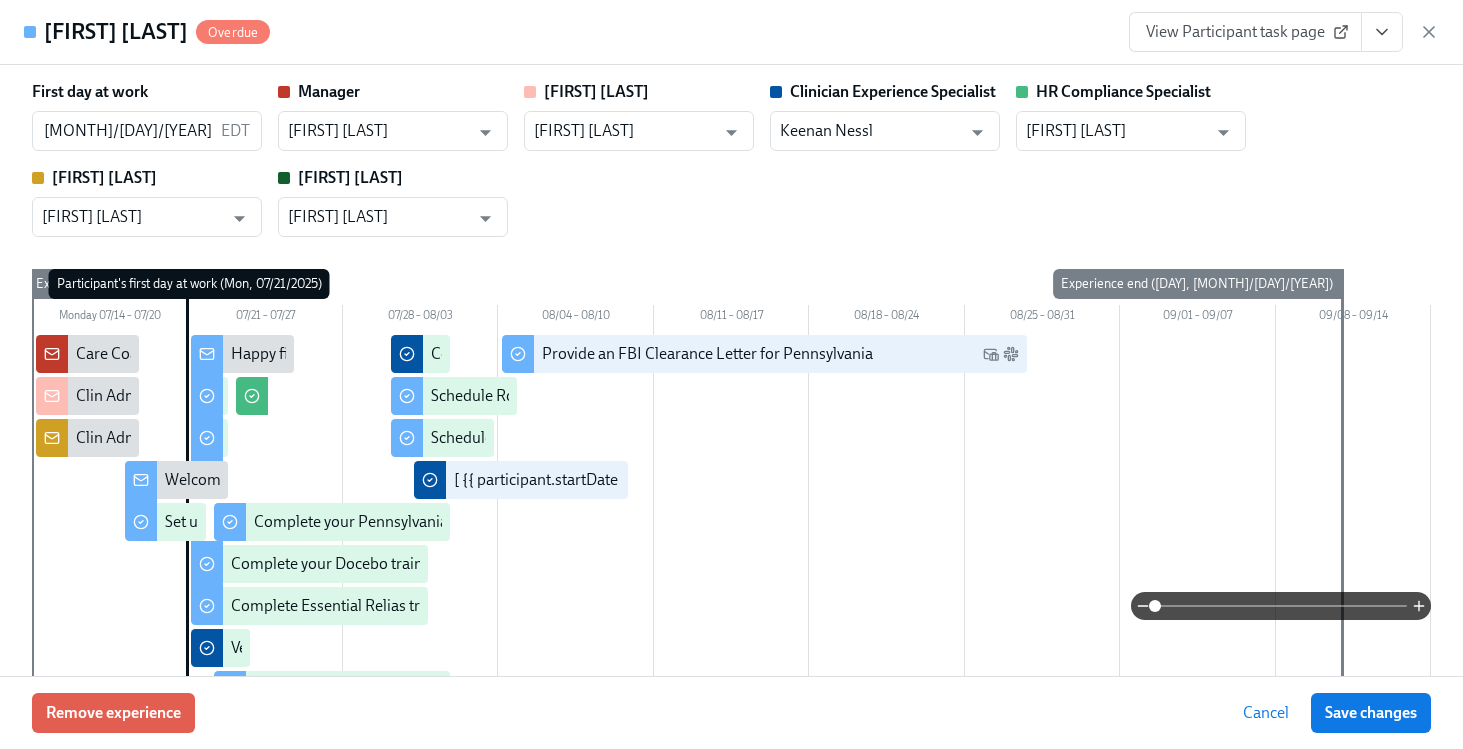 click on "View Participant task page" at bounding box center [1245, 32] 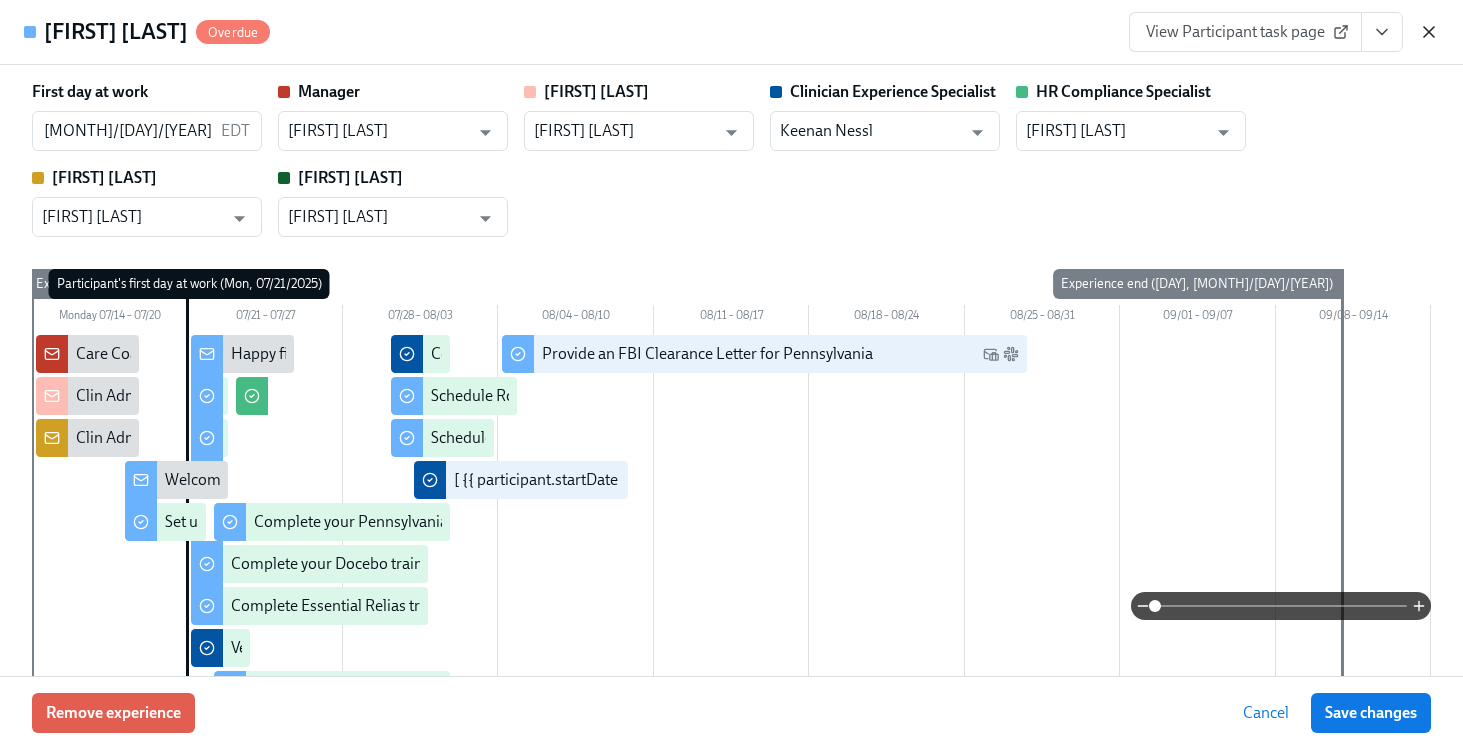 click 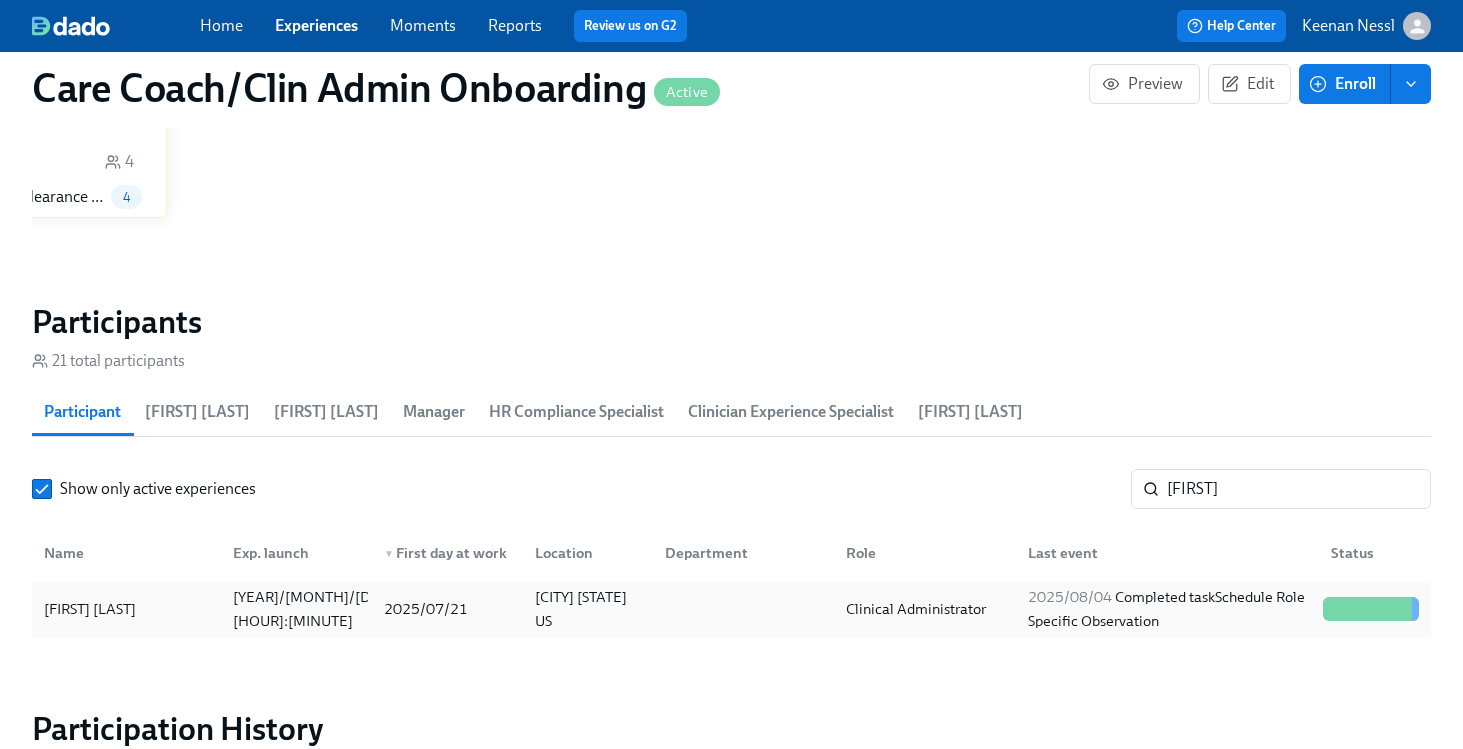 click at bounding box center (739, 609) 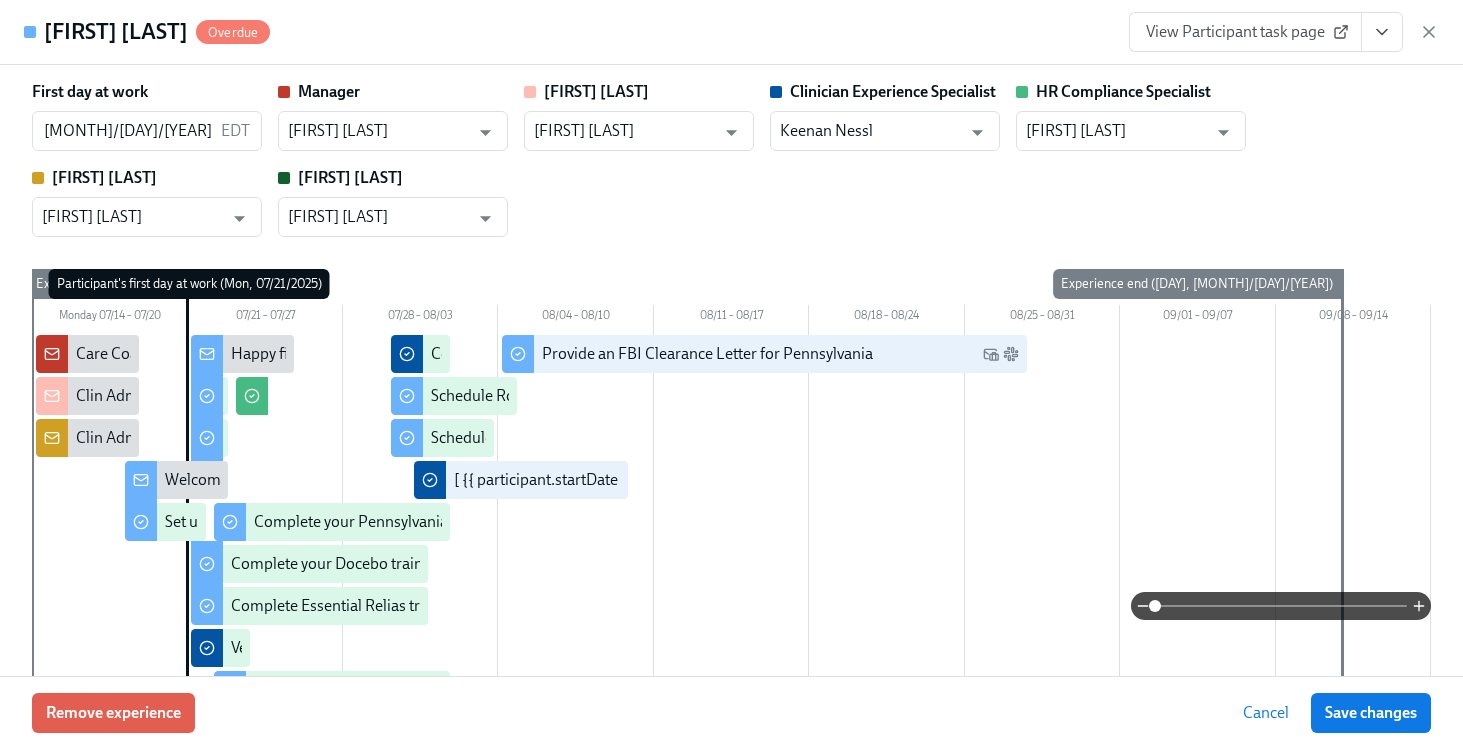 click 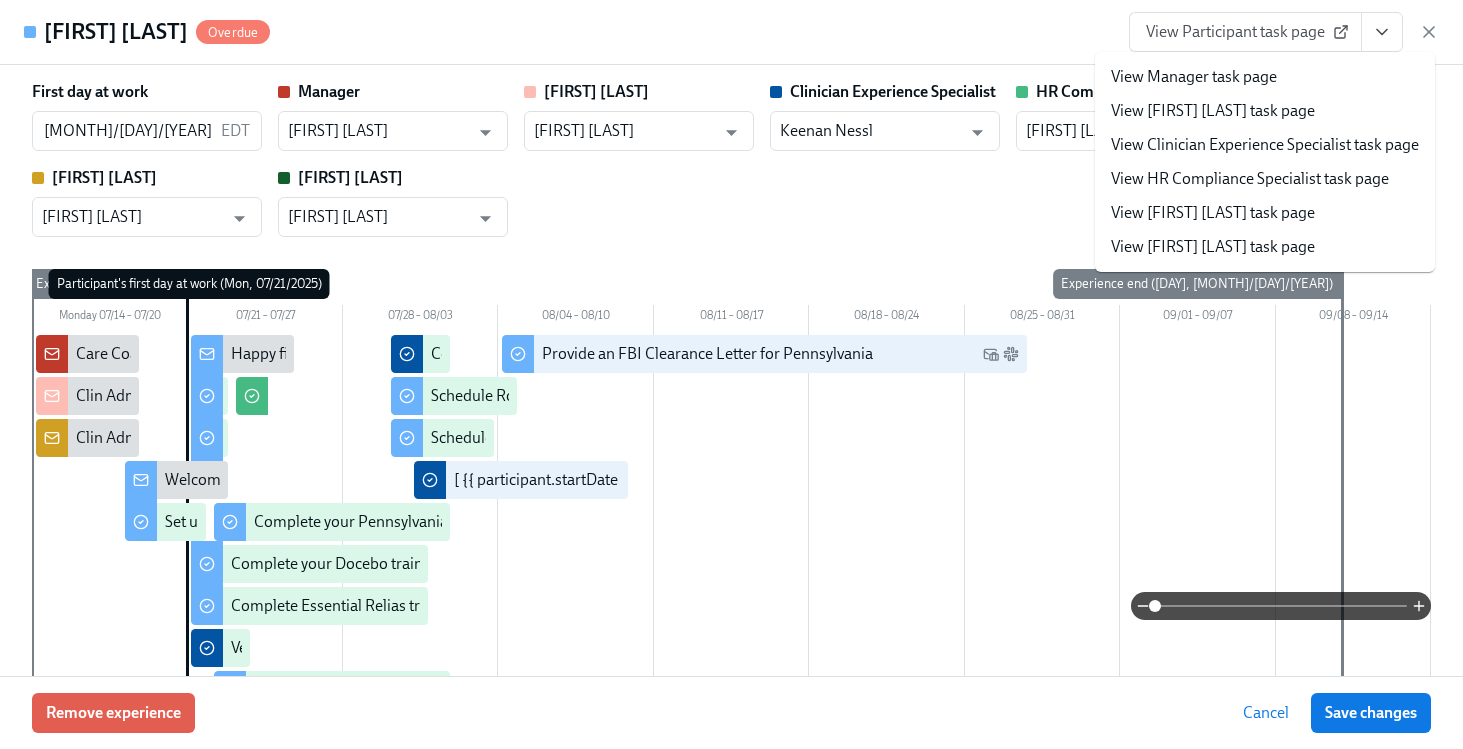 click on "View HR Compliance Specialist task page" at bounding box center (1250, 179) 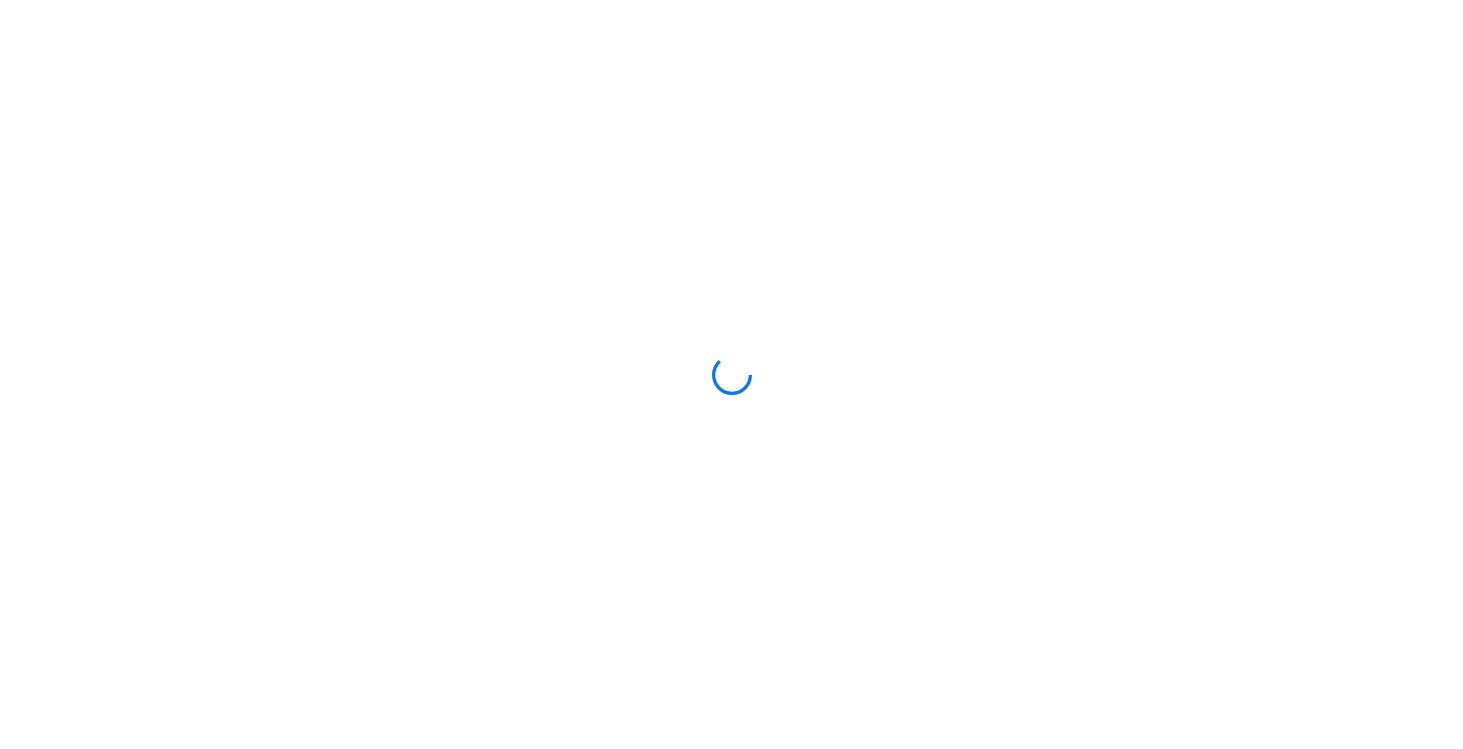 scroll, scrollTop: 0, scrollLeft: 0, axis: both 